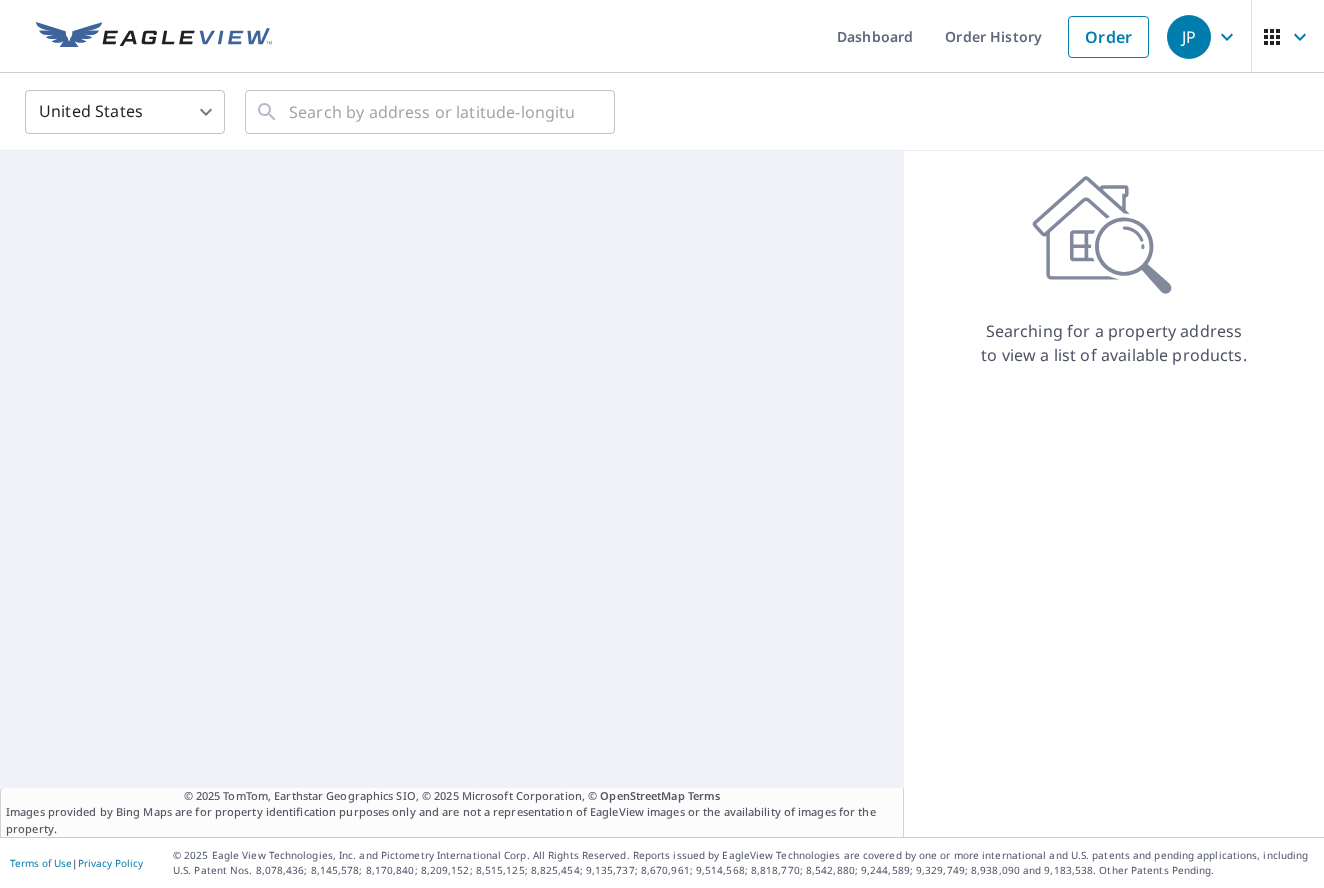 scroll, scrollTop: 0, scrollLeft: 0, axis: both 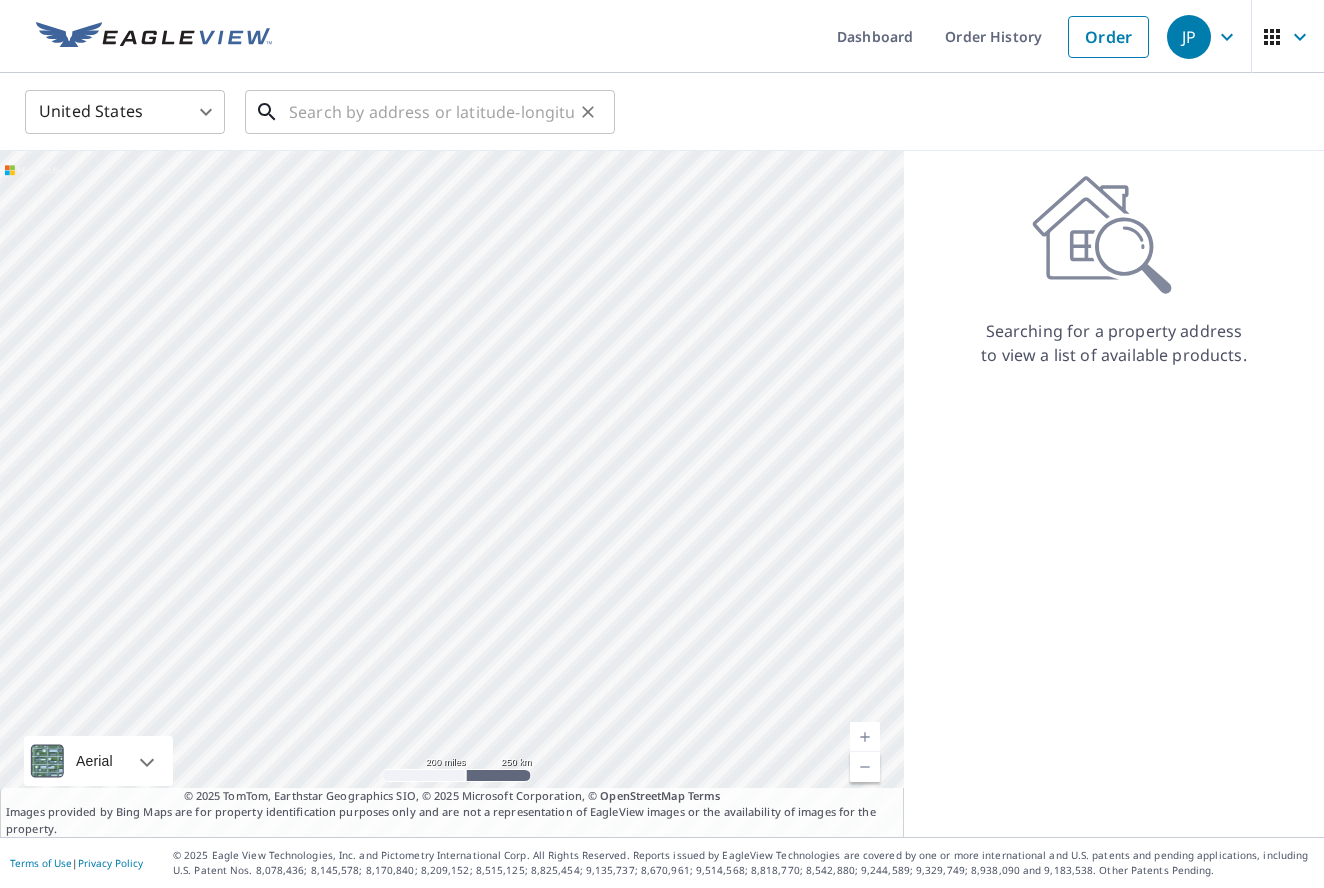 click at bounding box center [431, 112] 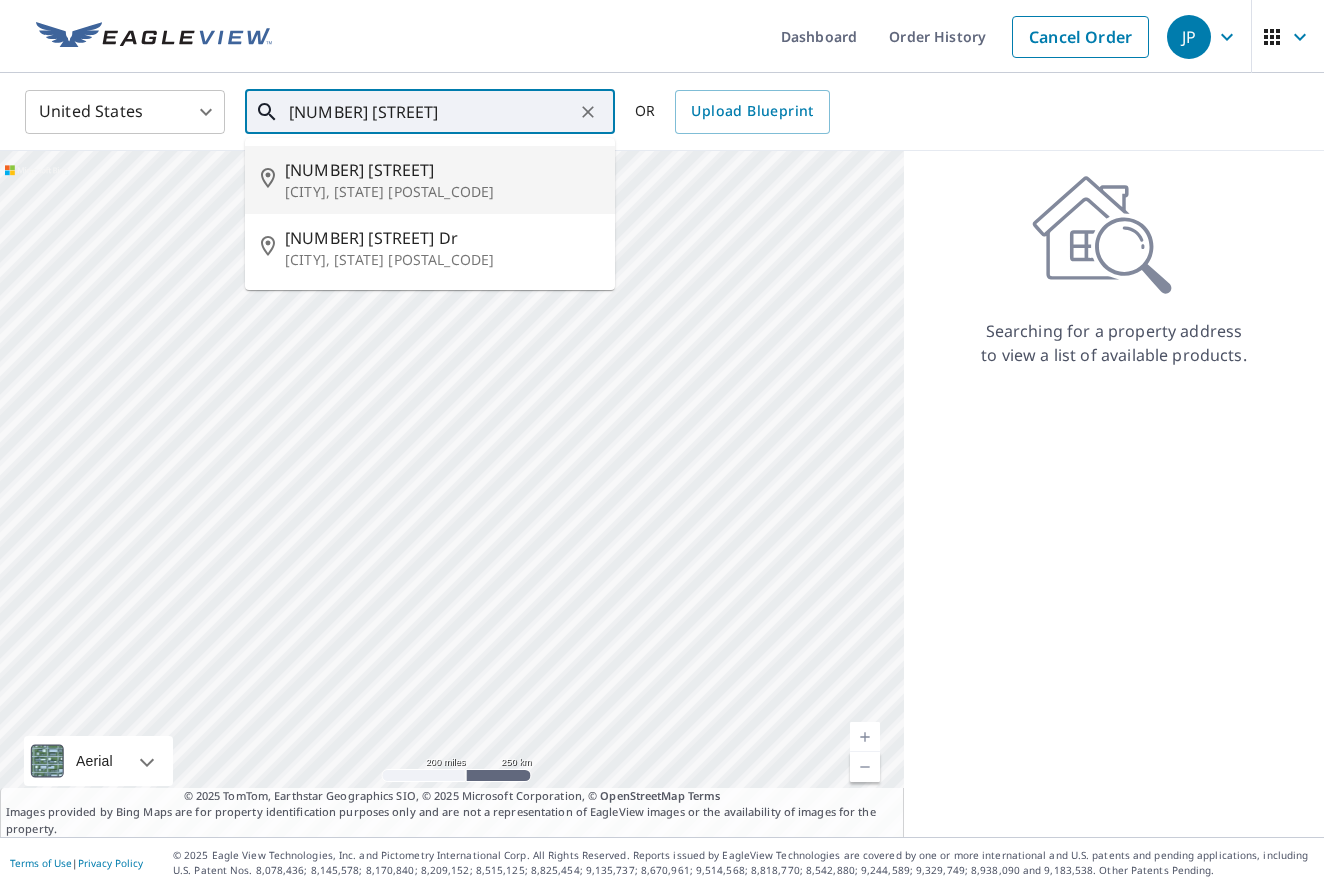 click on "[NUMBER] [STREET]" at bounding box center (442, 170) 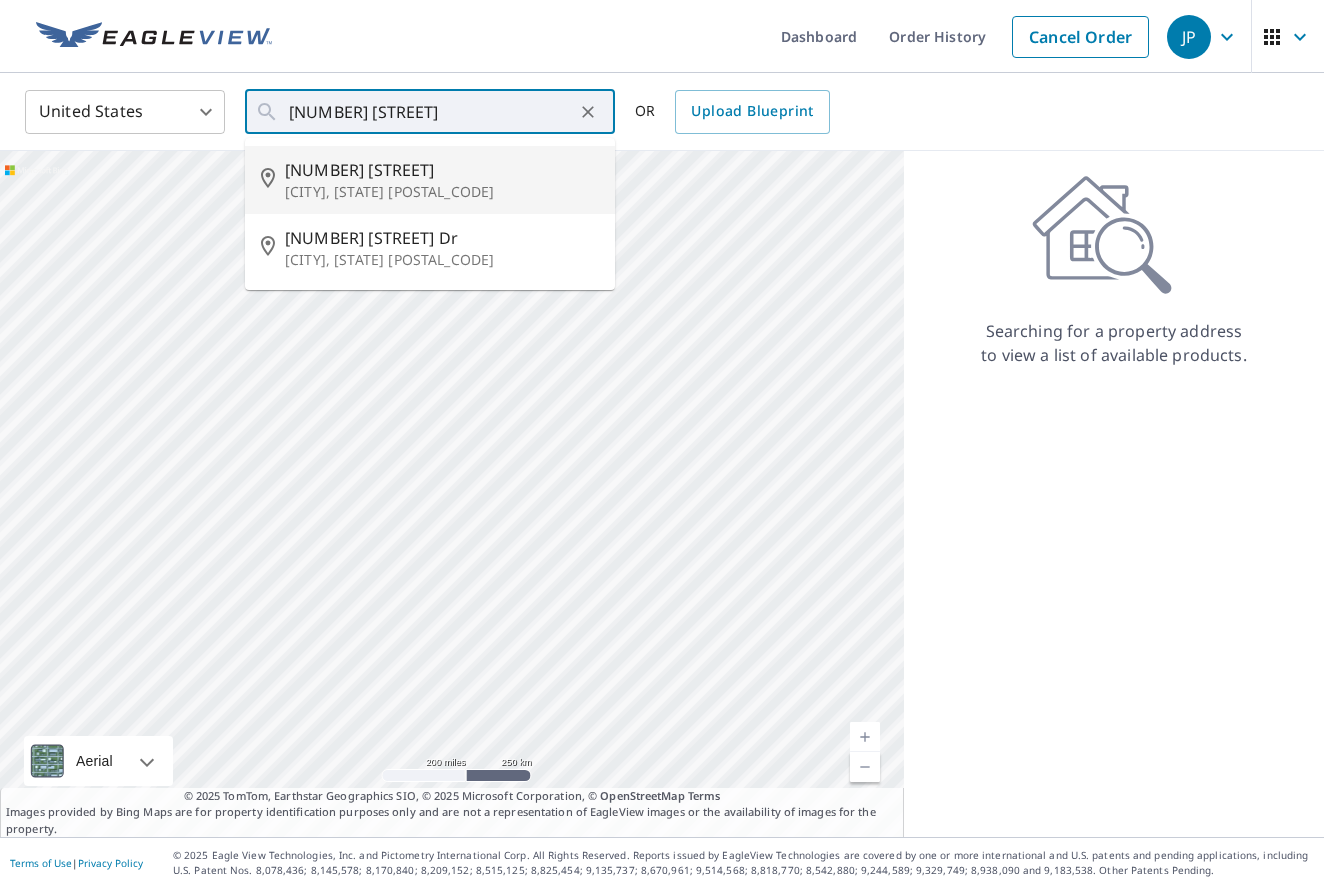 type on "[NUMBER] [STREET], [CITY], [STATE] [POSTAL_CODE]" 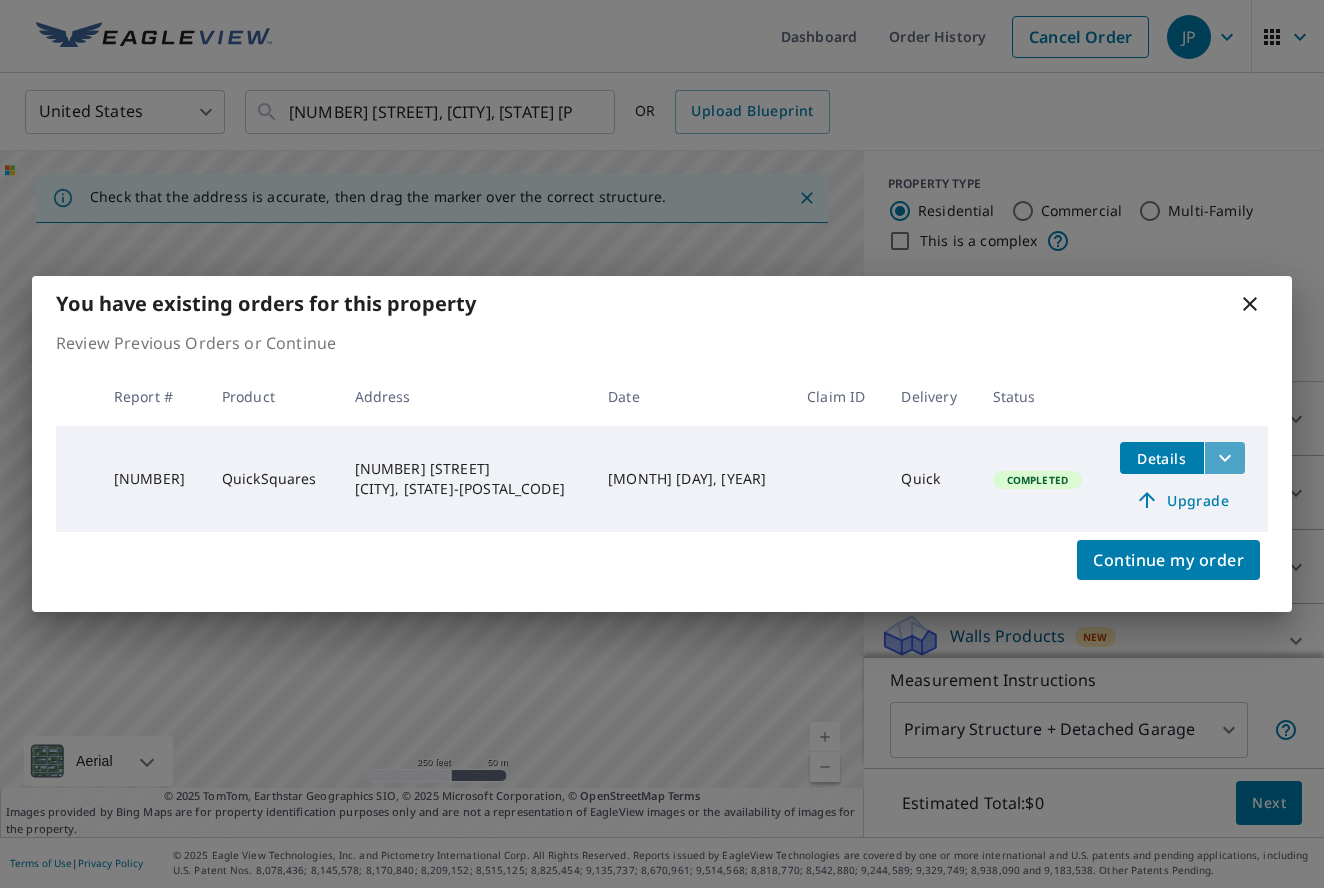 click 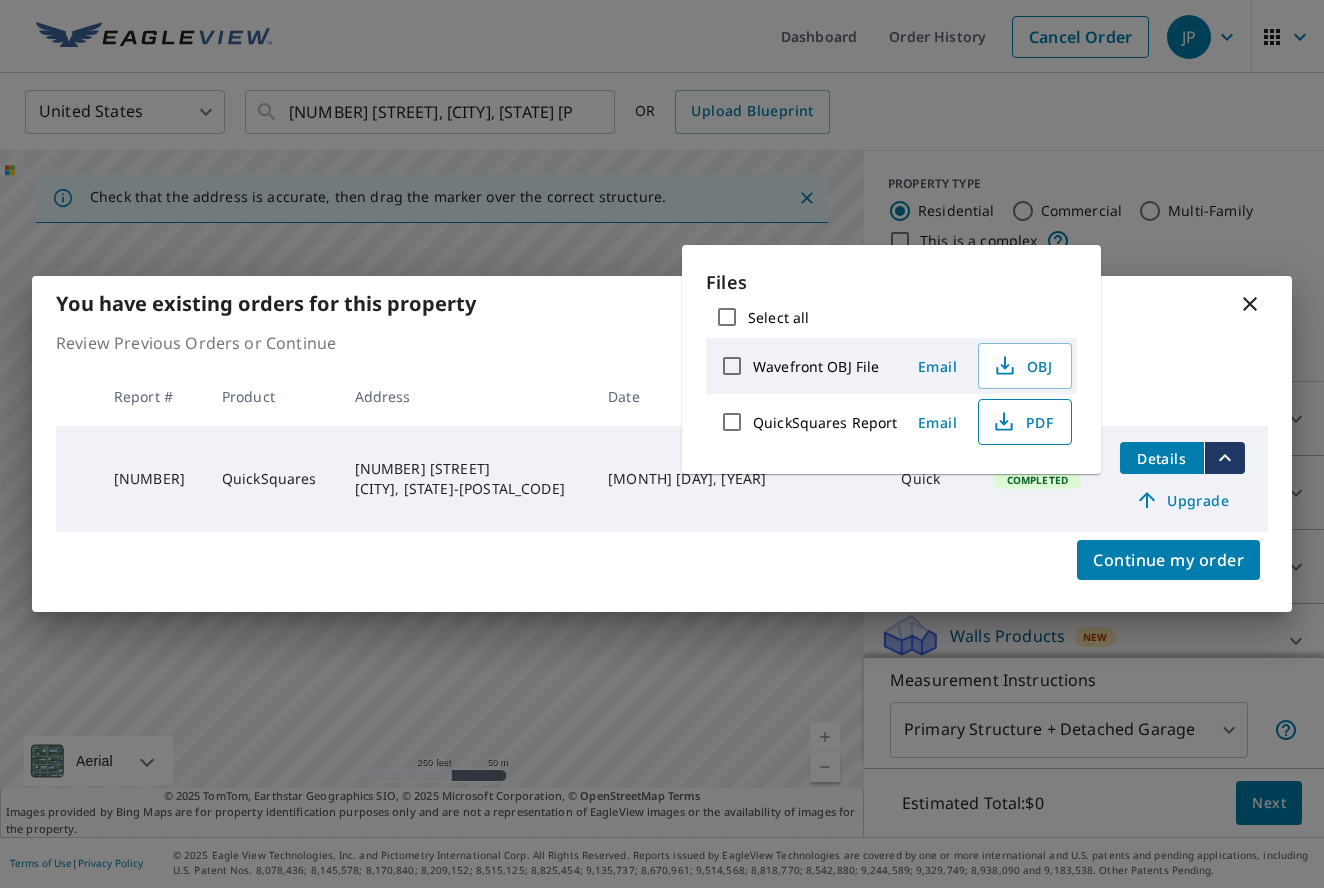 click on "PDF" at bounding box center (1023, 422) 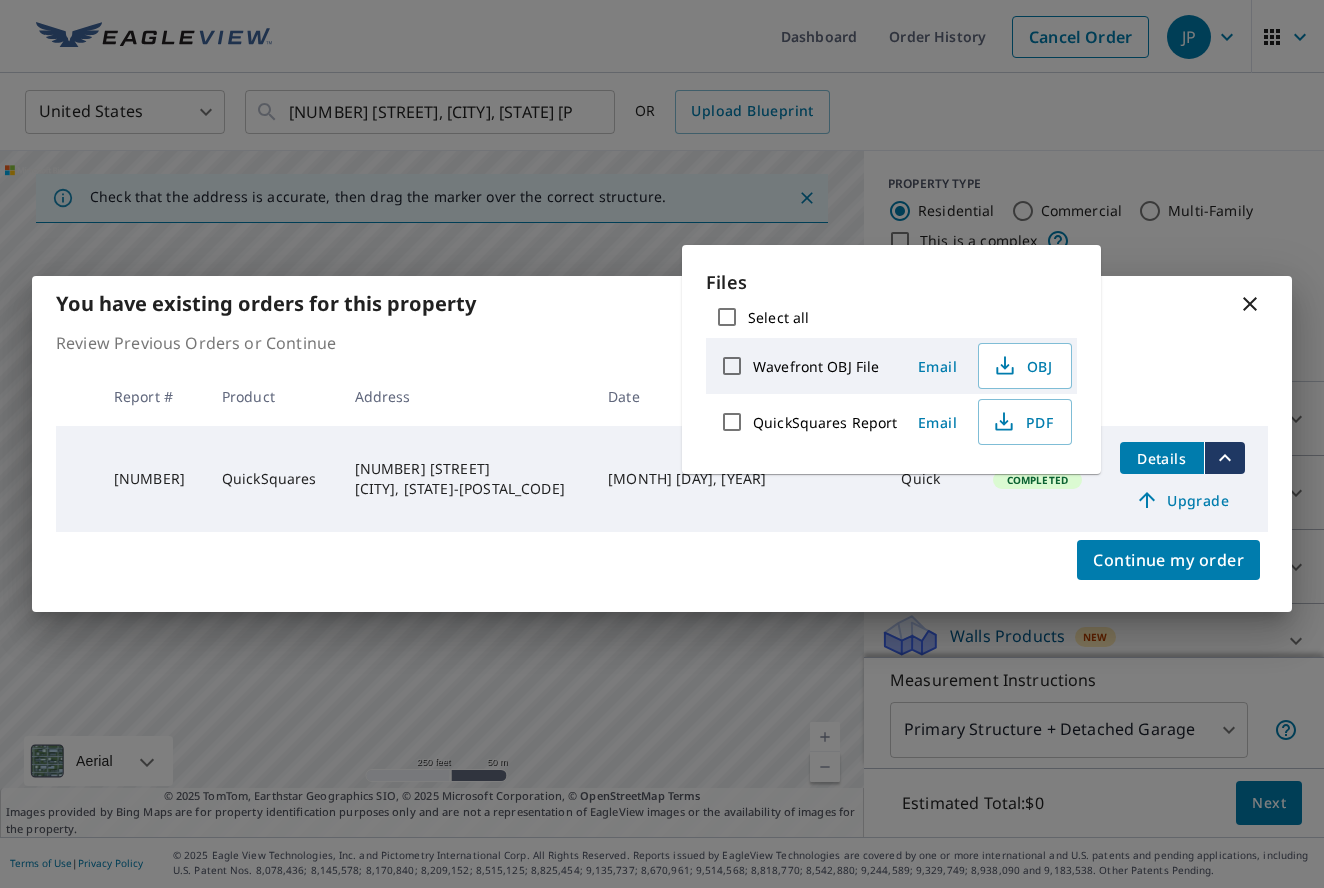 click on "Email" at bounding box center [938, 422] 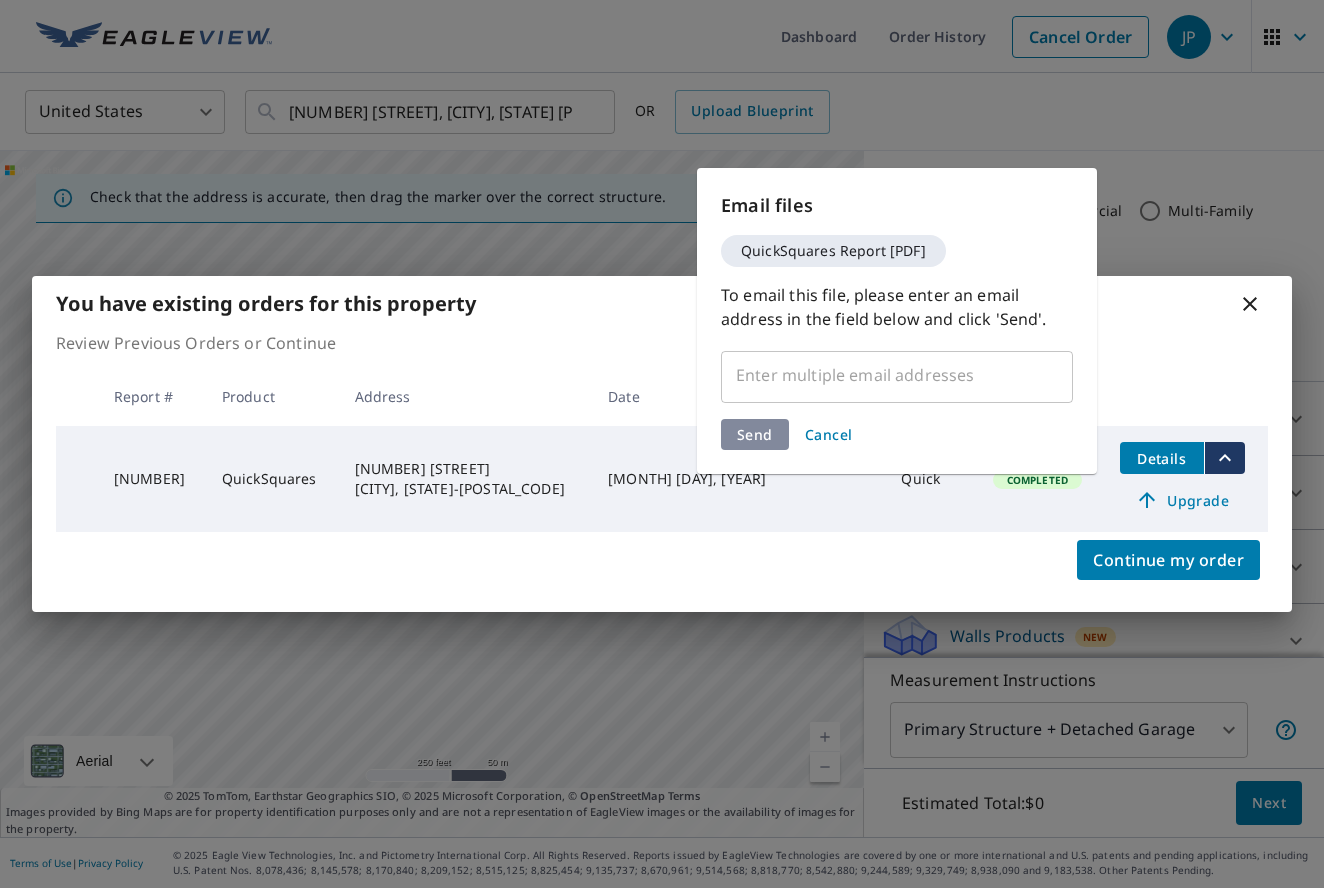 click at bounding box center (882, 375) 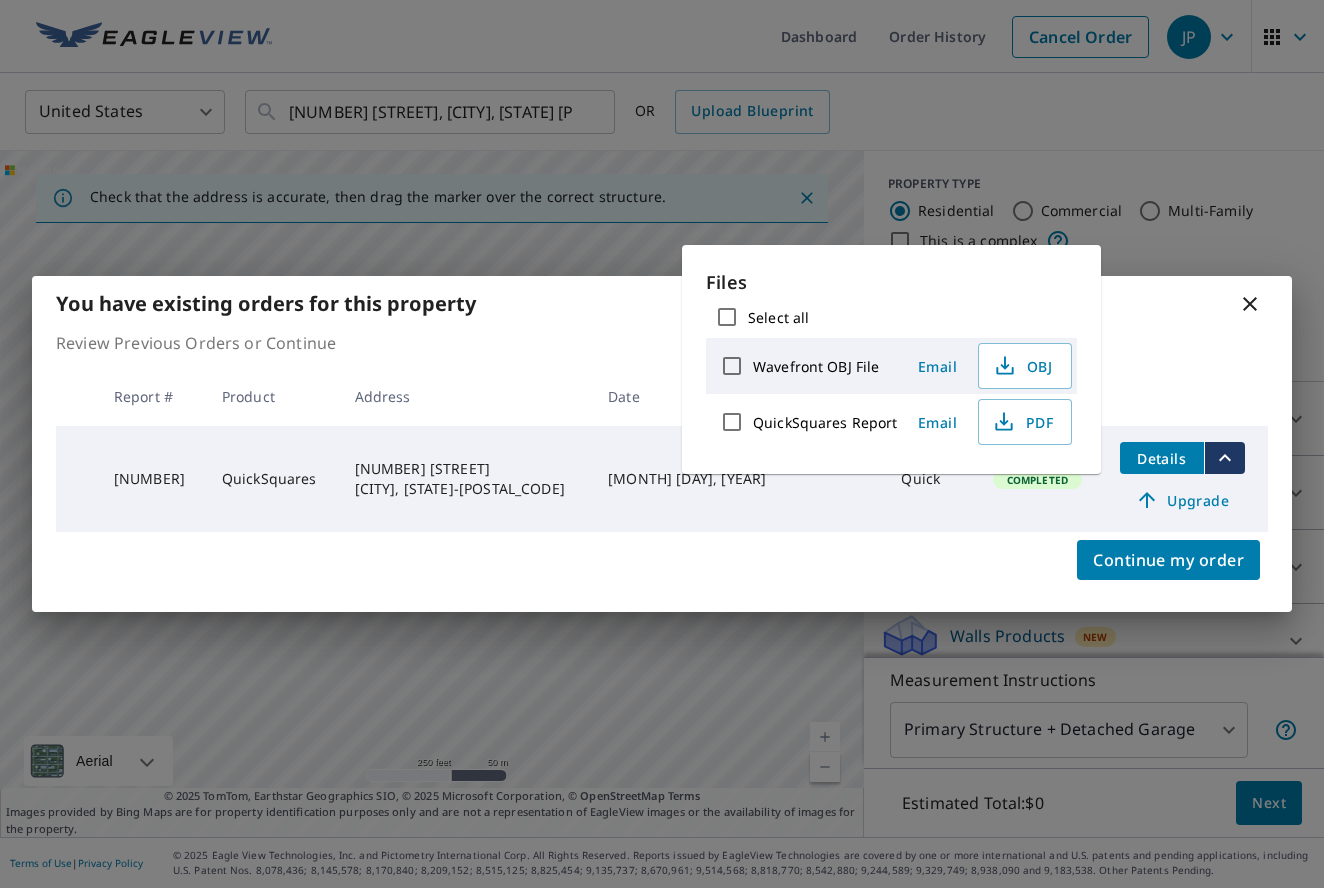click on "QuickSquares Report" at bounding box center [732, 422] 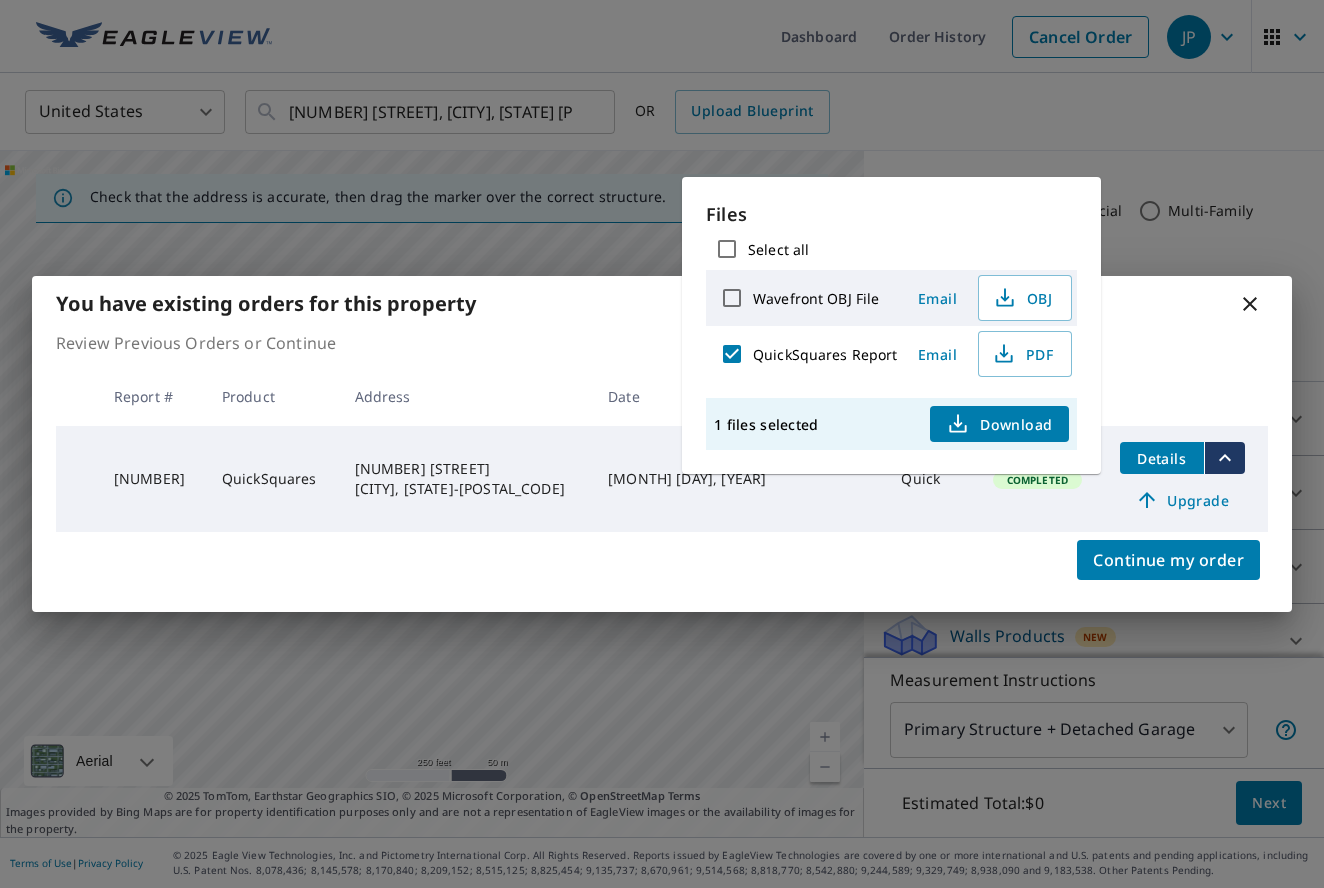 click on "Download" at bounding box center [999, 424] 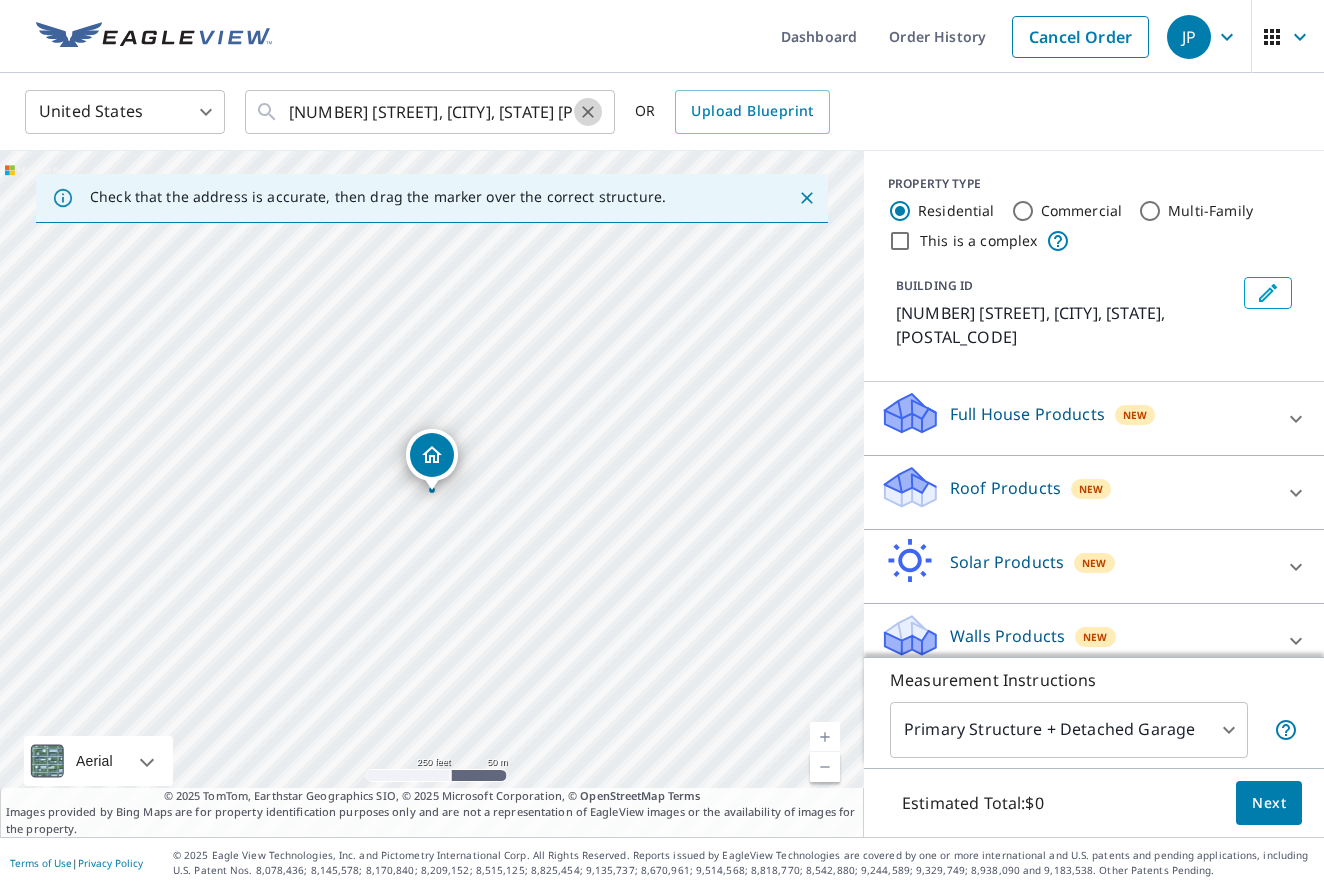 click 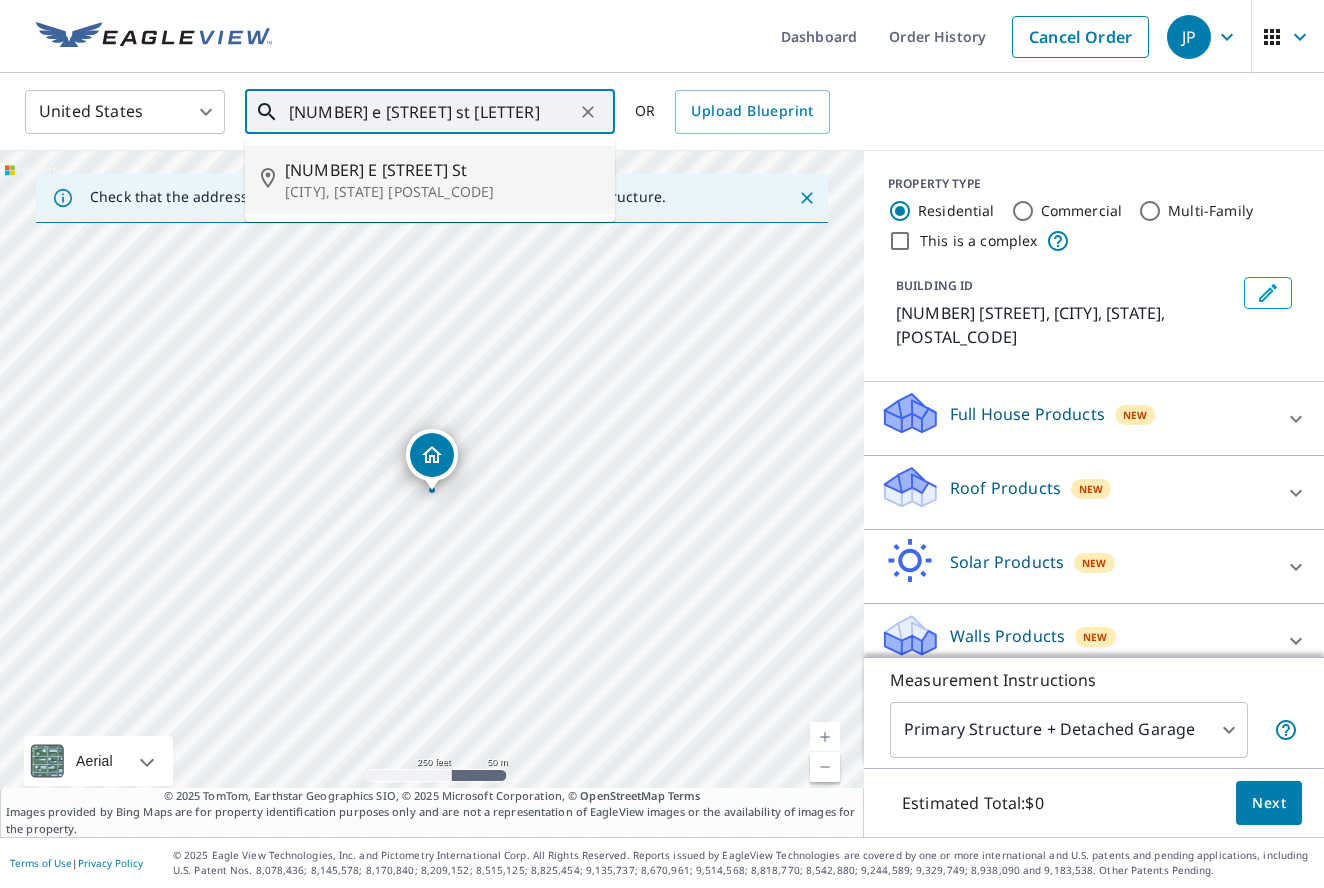 click on "[NUMBER] E [STREET] St" at bounding box center (442, 170) 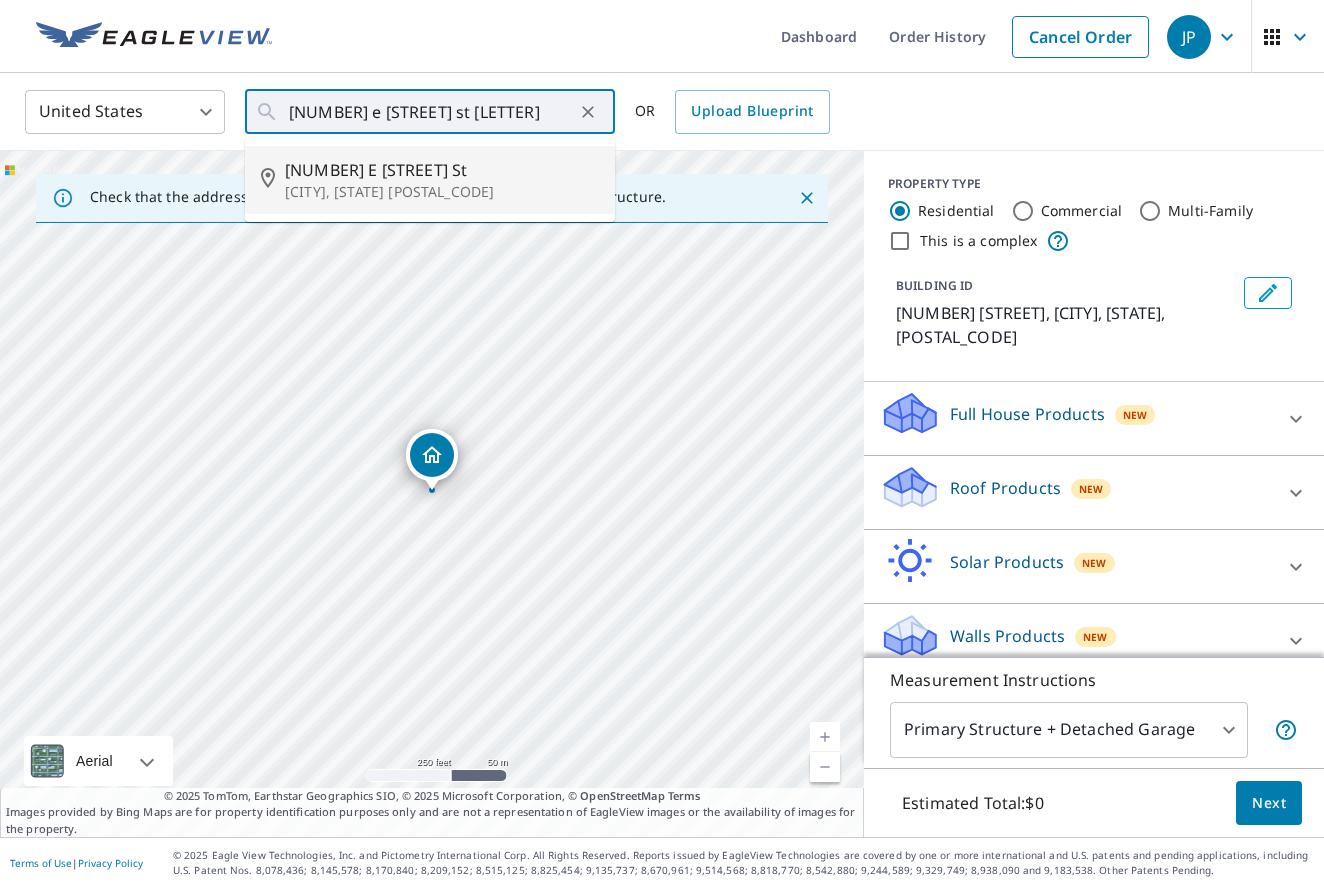 type on "[NUMBER] E [STREET] St [CITY], [STATE] [POSTAL_CODE]" 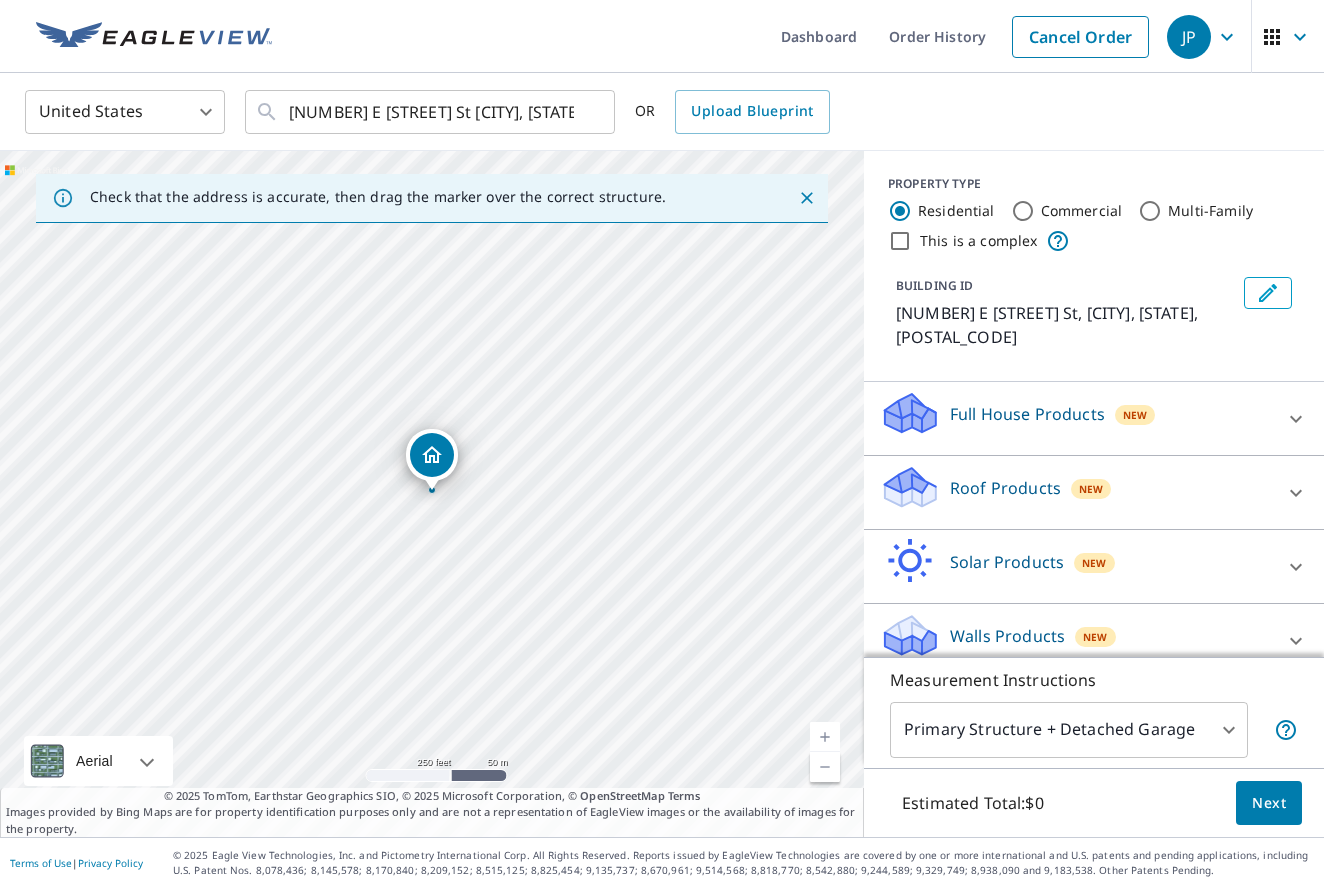 click at bounding box center [825, 737] 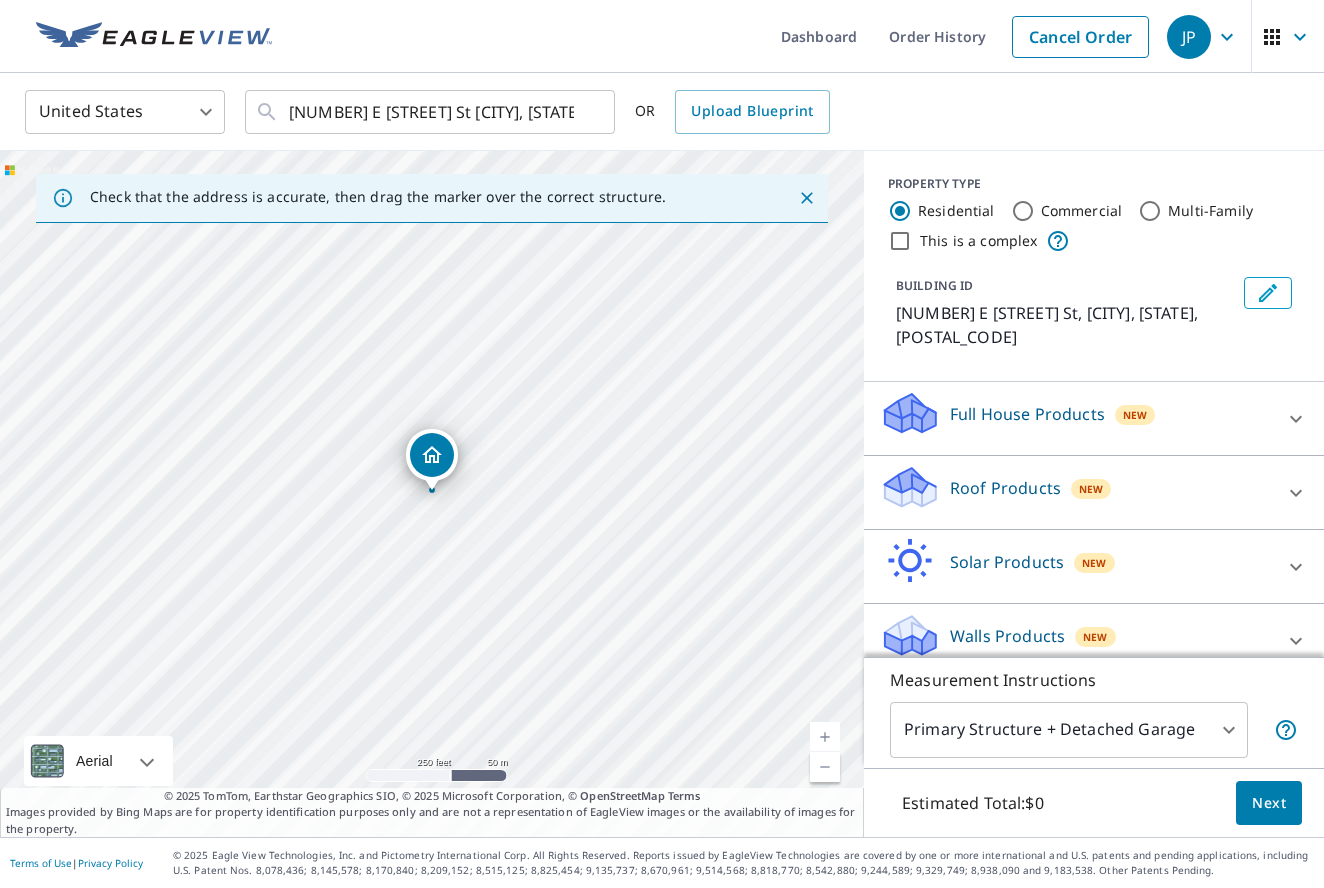 click at bounding box center (825, 737) 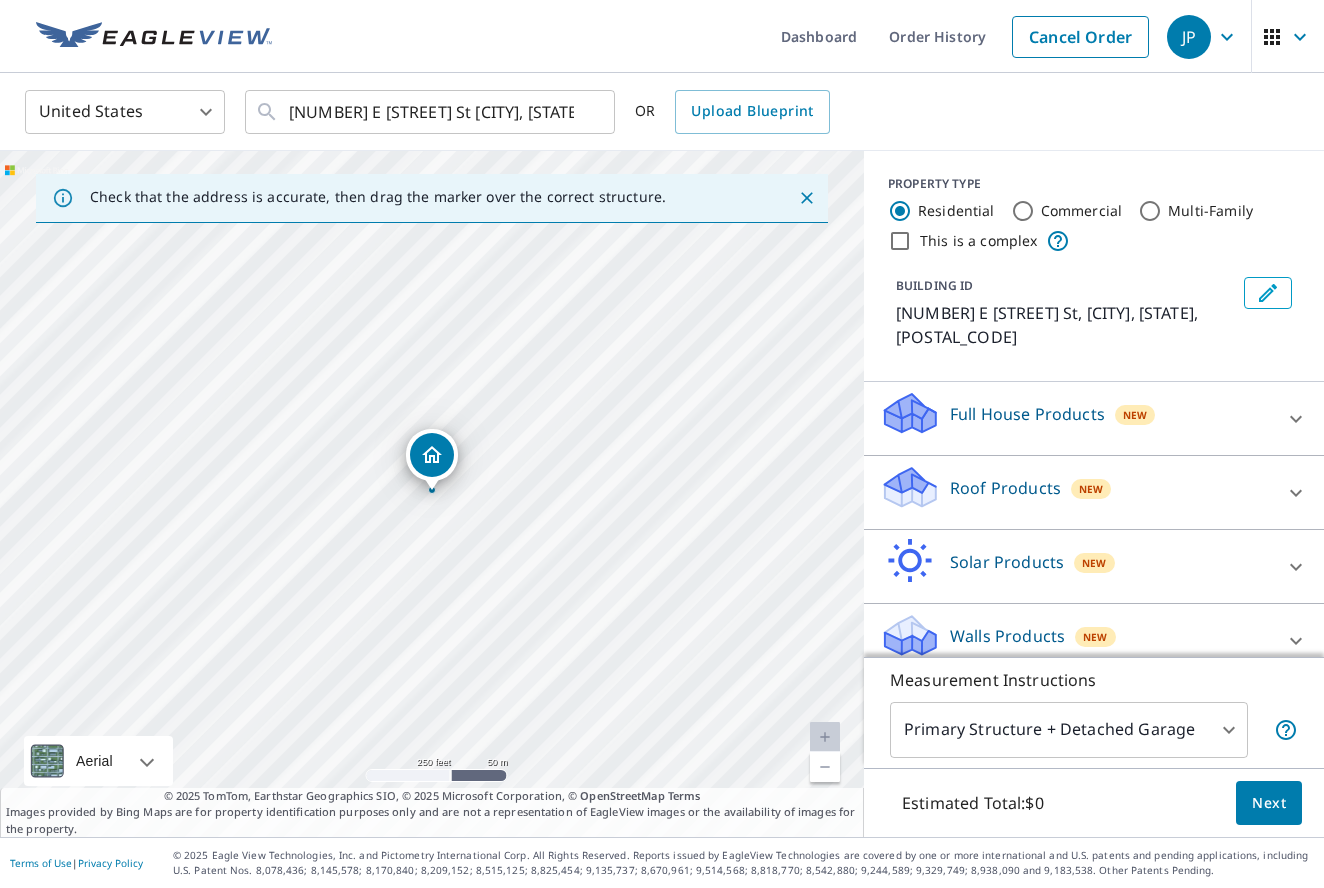 click at bounding box center (825, 737) 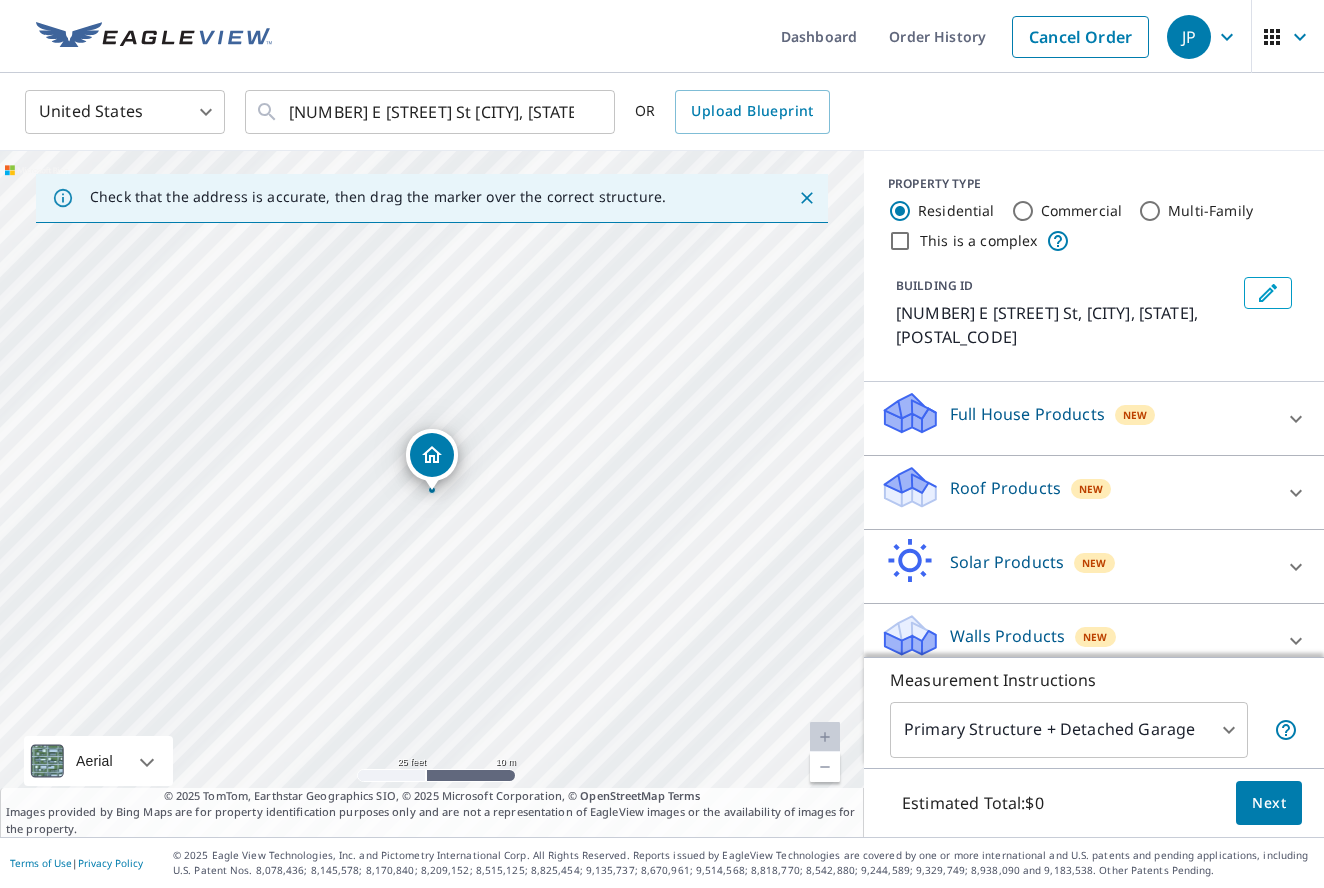 click at bounding box center (825, 737) 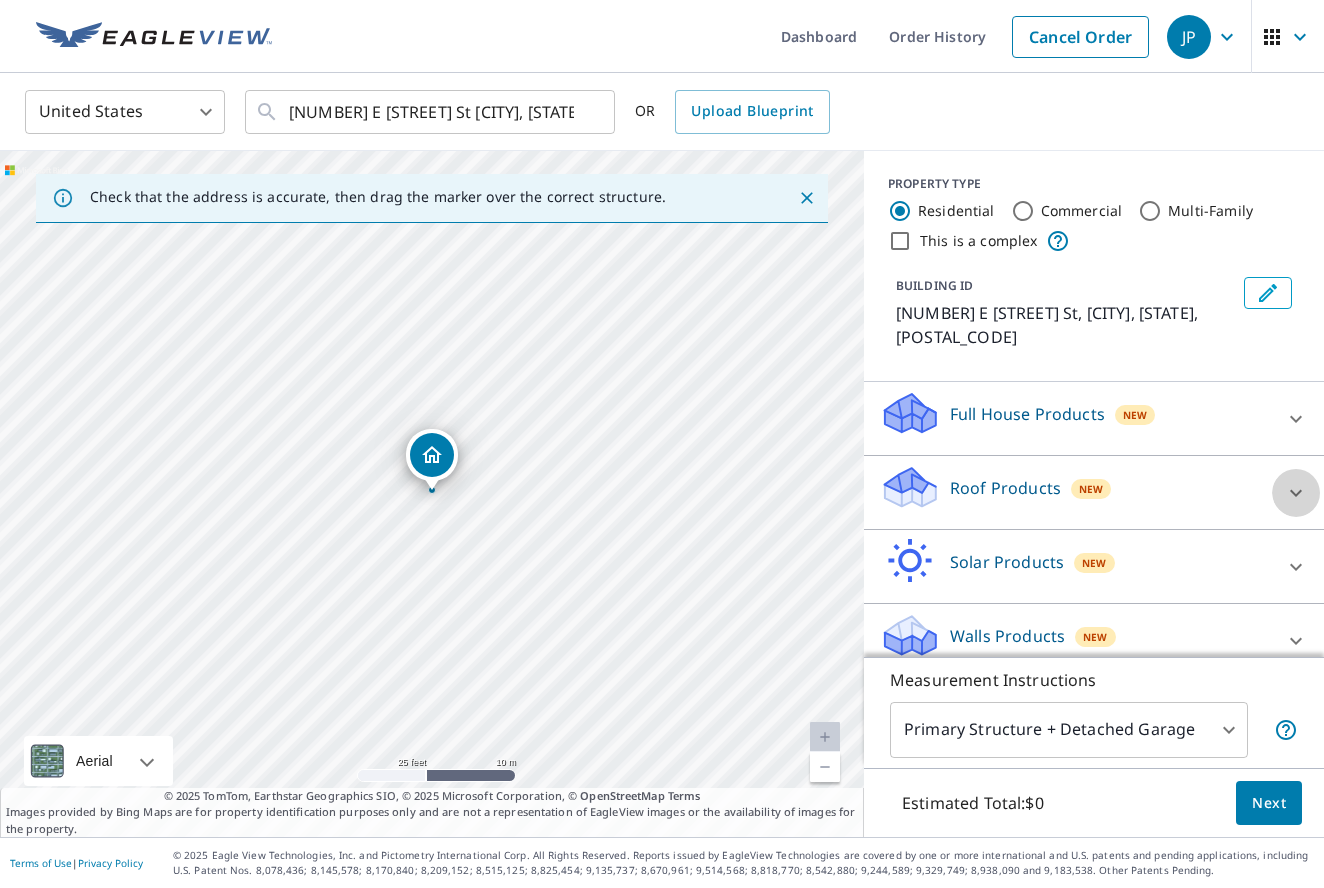 click 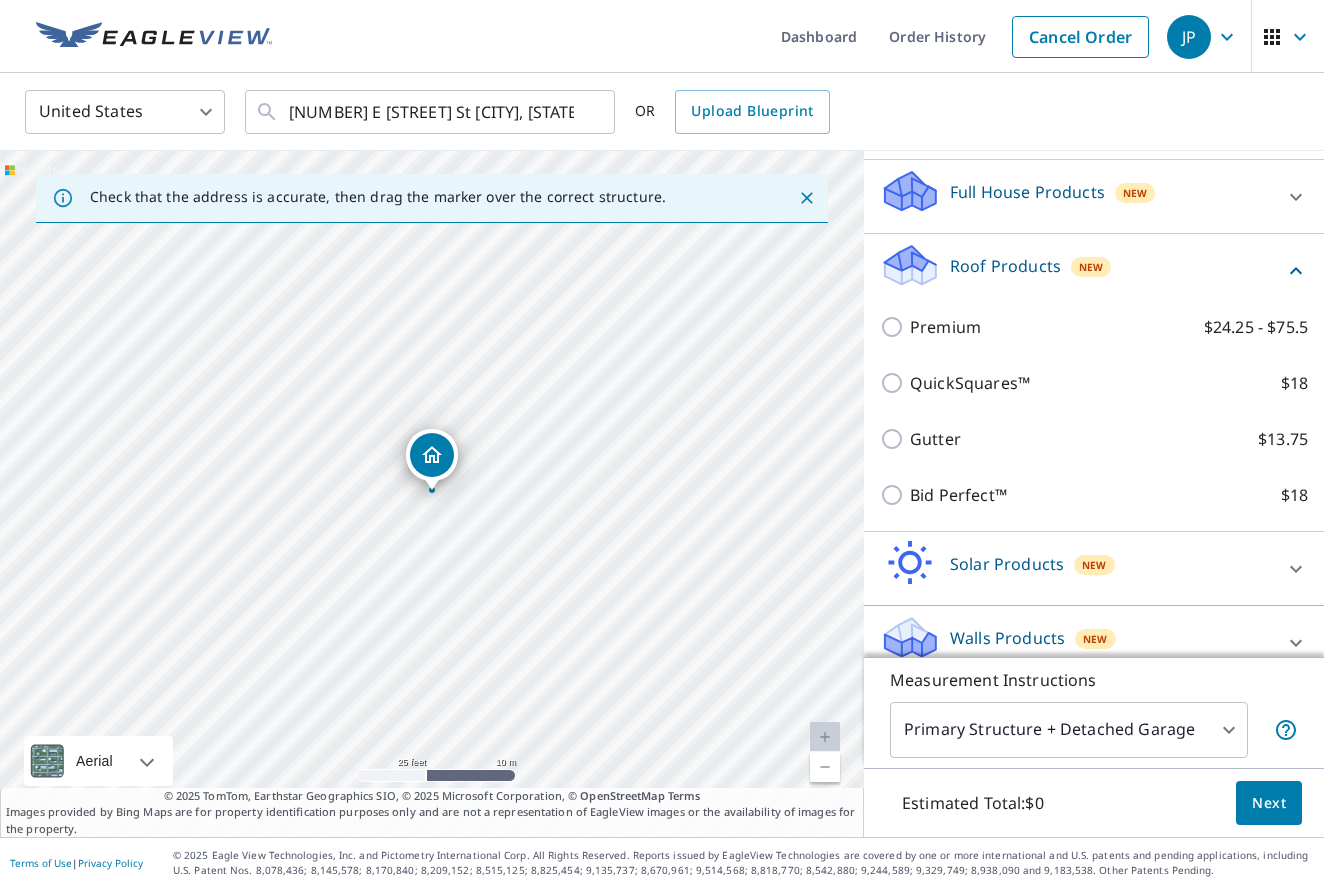 scroll, scrollTop: 221, scrollLeft: 0, axis: vertical 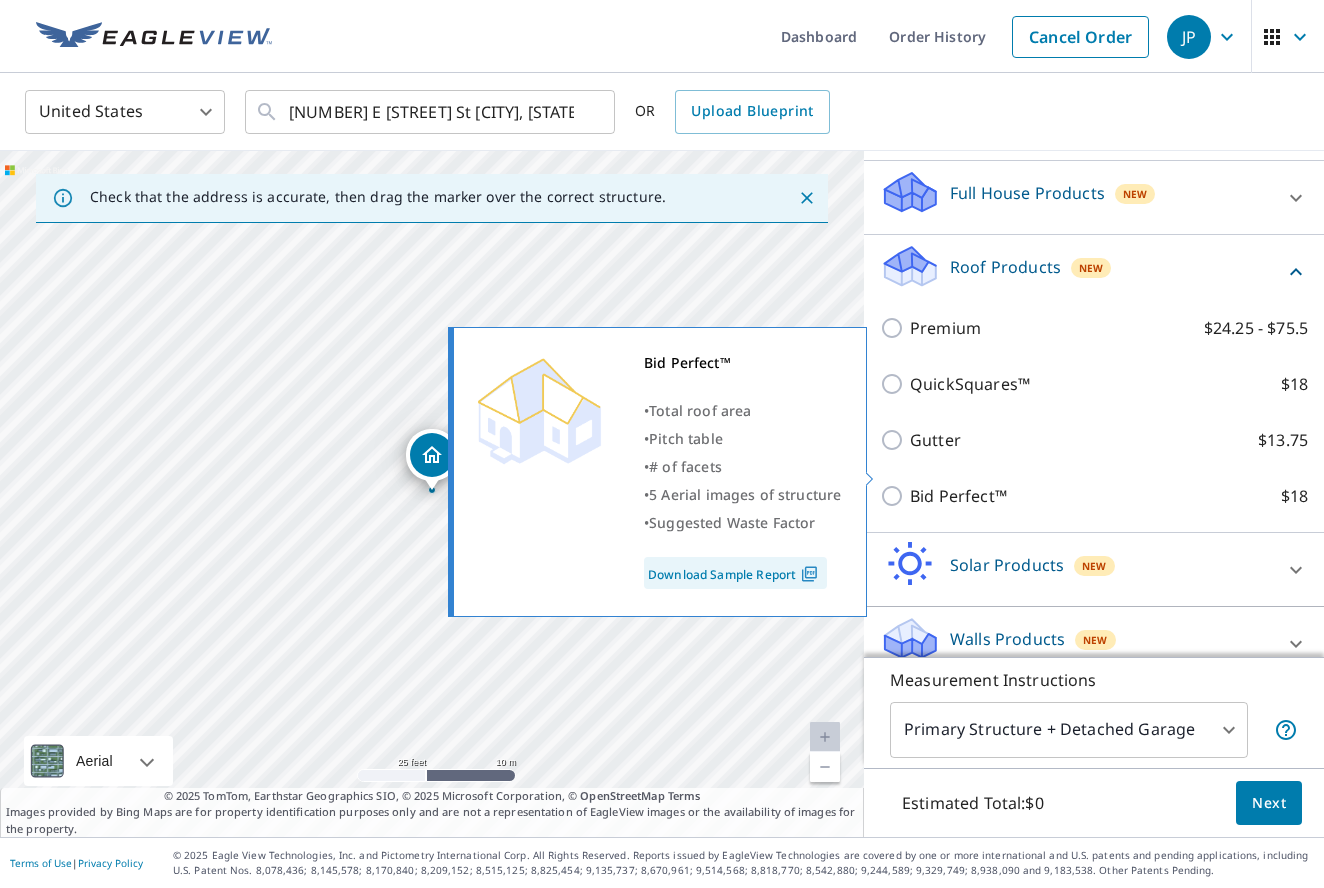 click on "Bid Perfect™ $18" at bounding box center (895, 496) 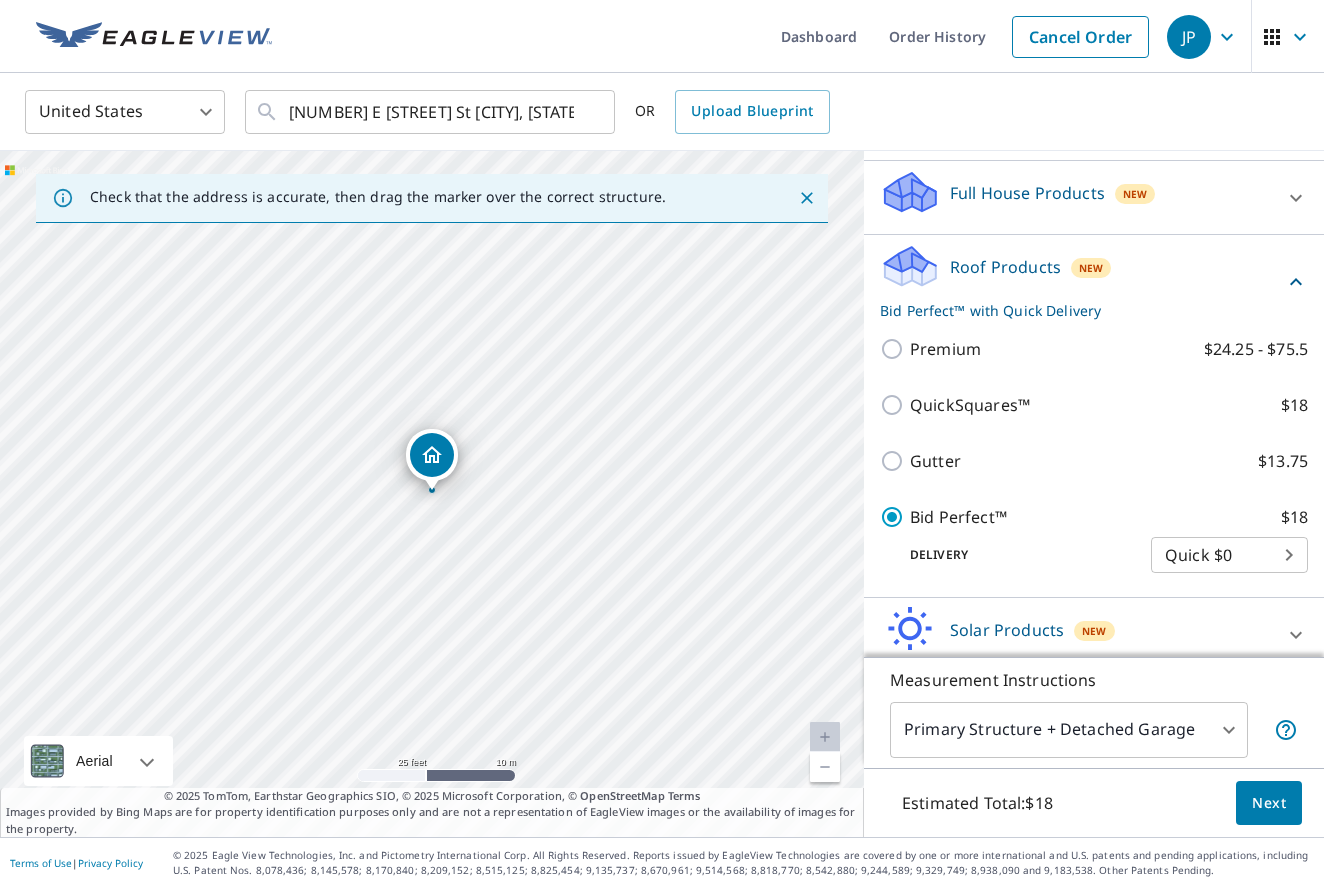 click on "Next" at bounding box center [1269, 803] 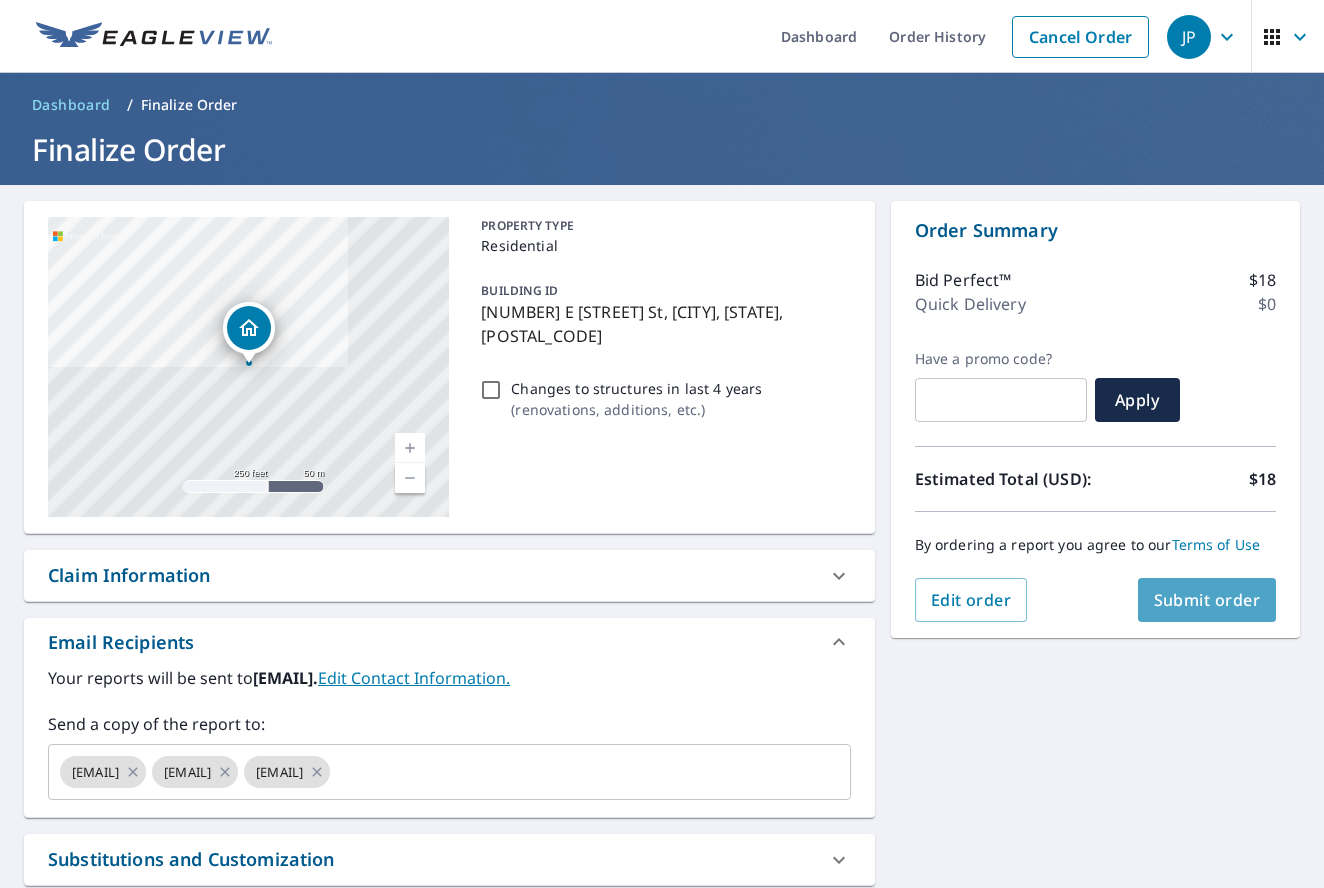 click on "Submit order" at bounding box center [1207, 600] 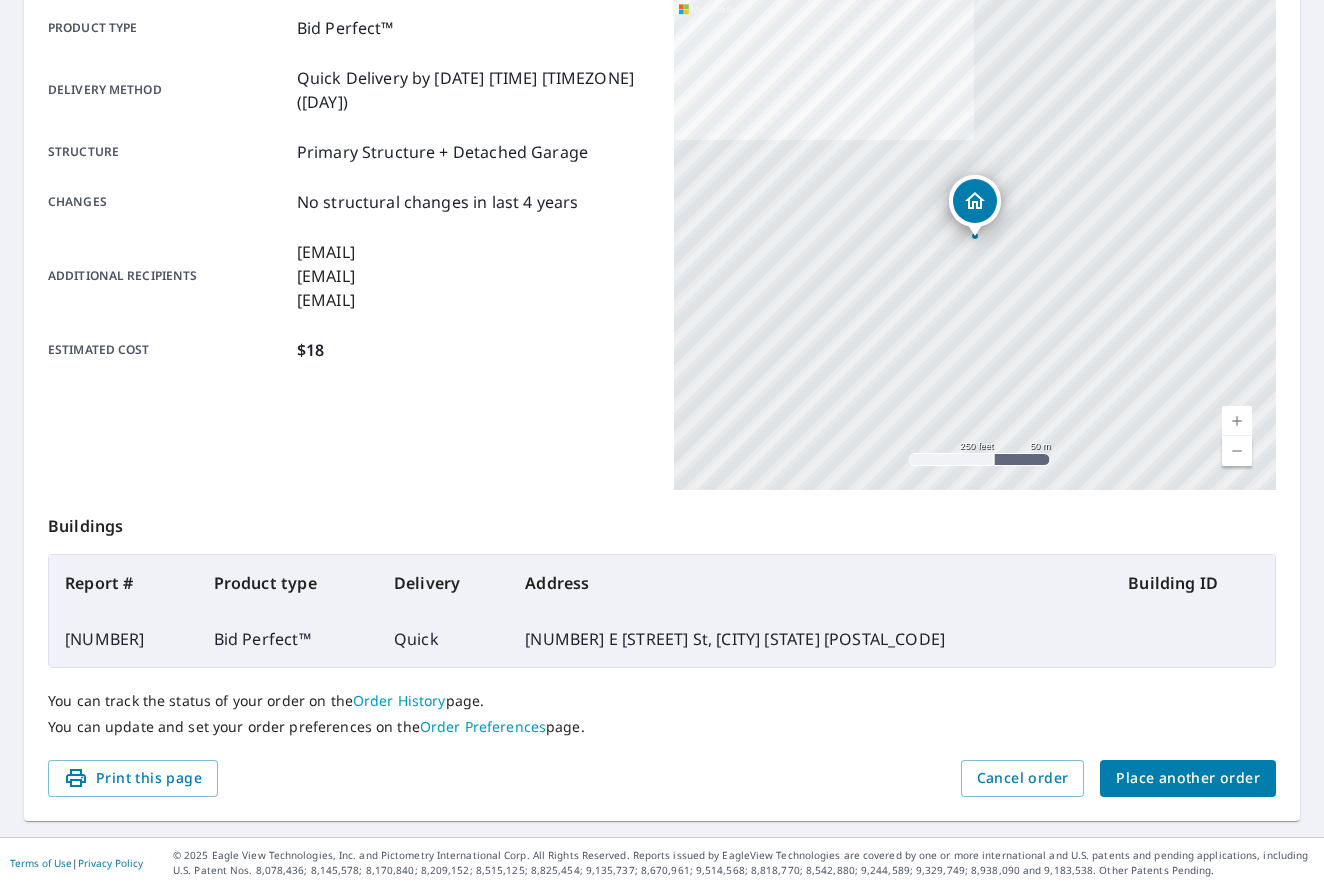 scroll, scrollTop: 288, scrollLeft: 0, axis: vertical 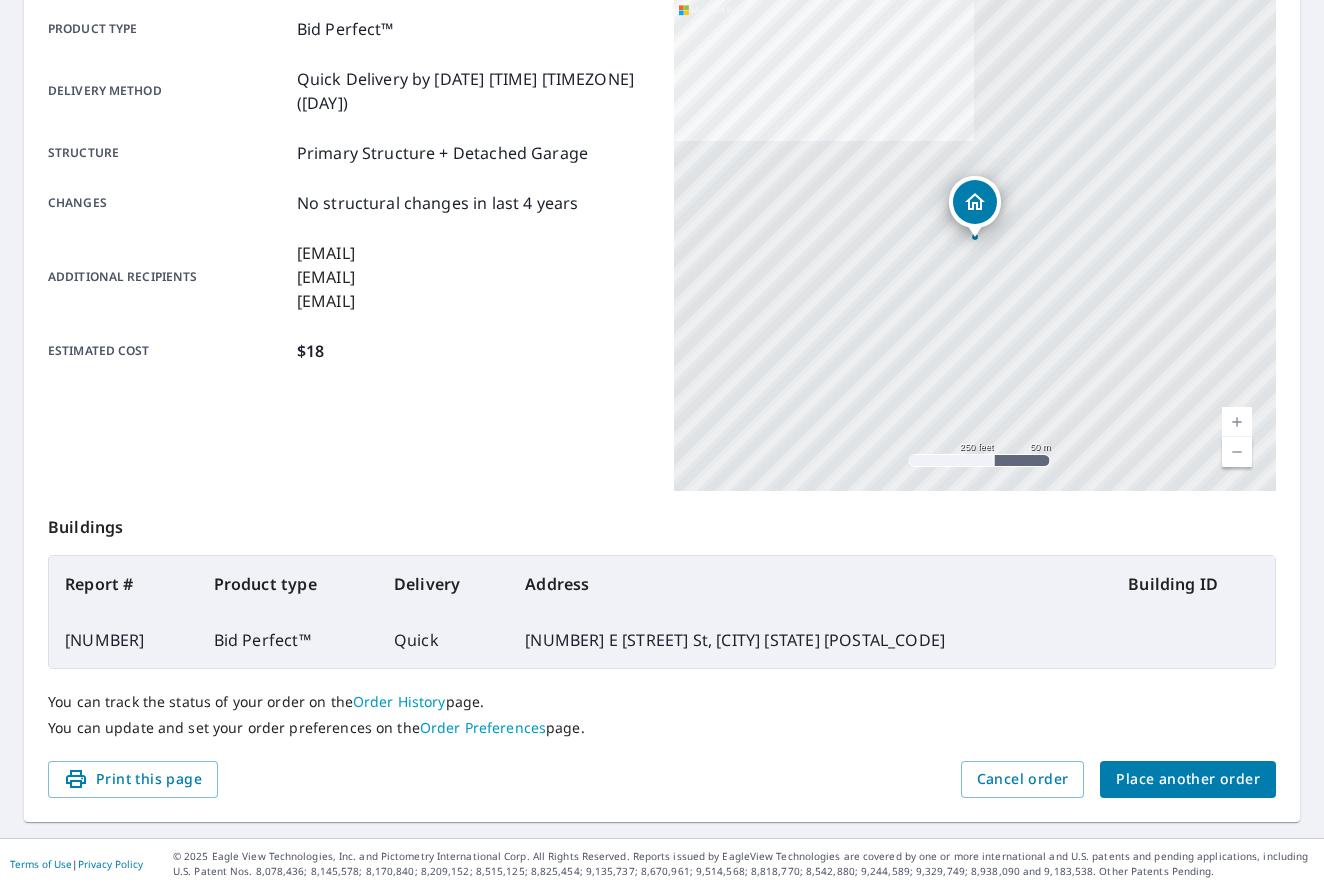 click on "Place another order" at bounding box center [1188, 779] 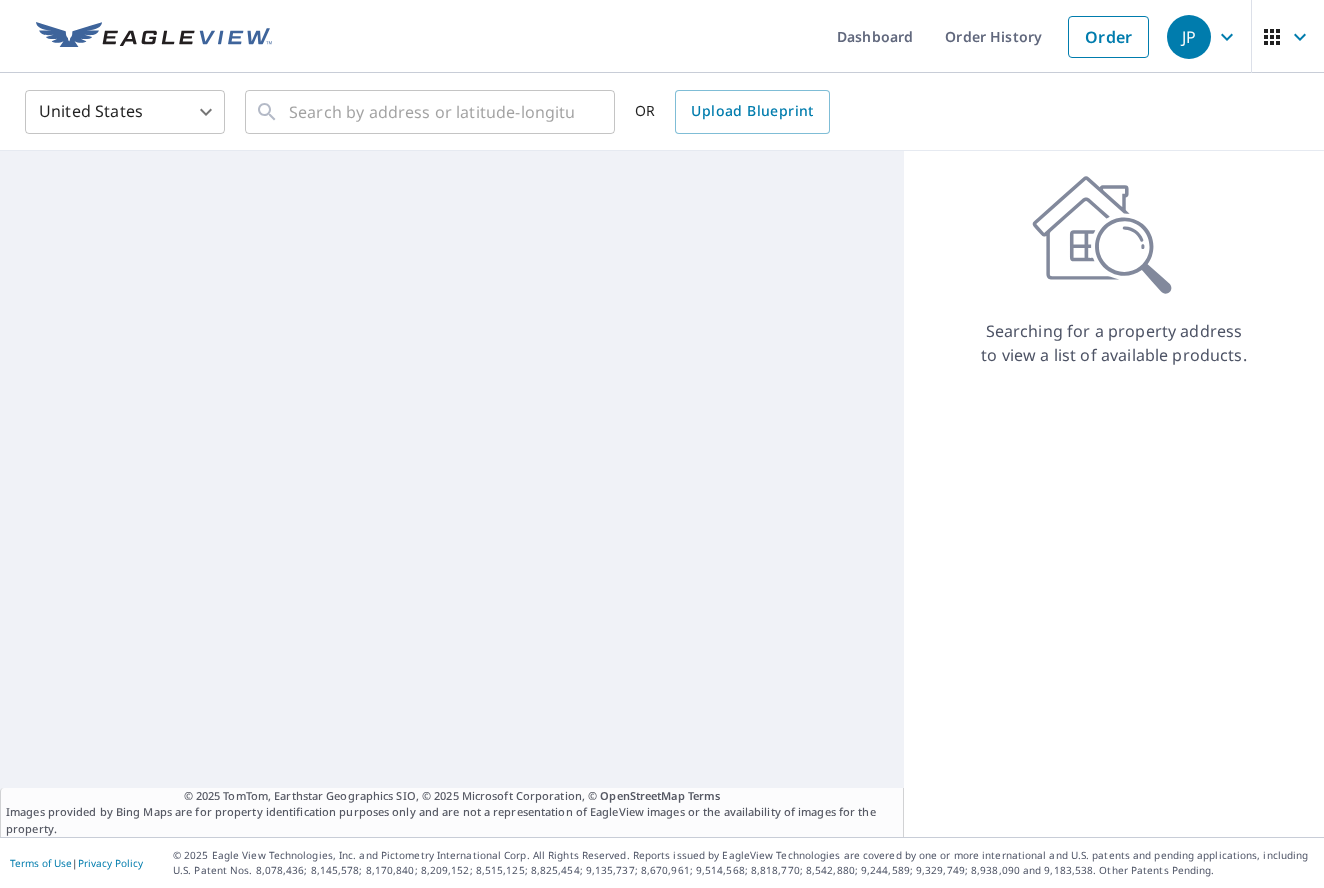 scroll, scrollTop: 0, scrollLeft: 0, axis: both 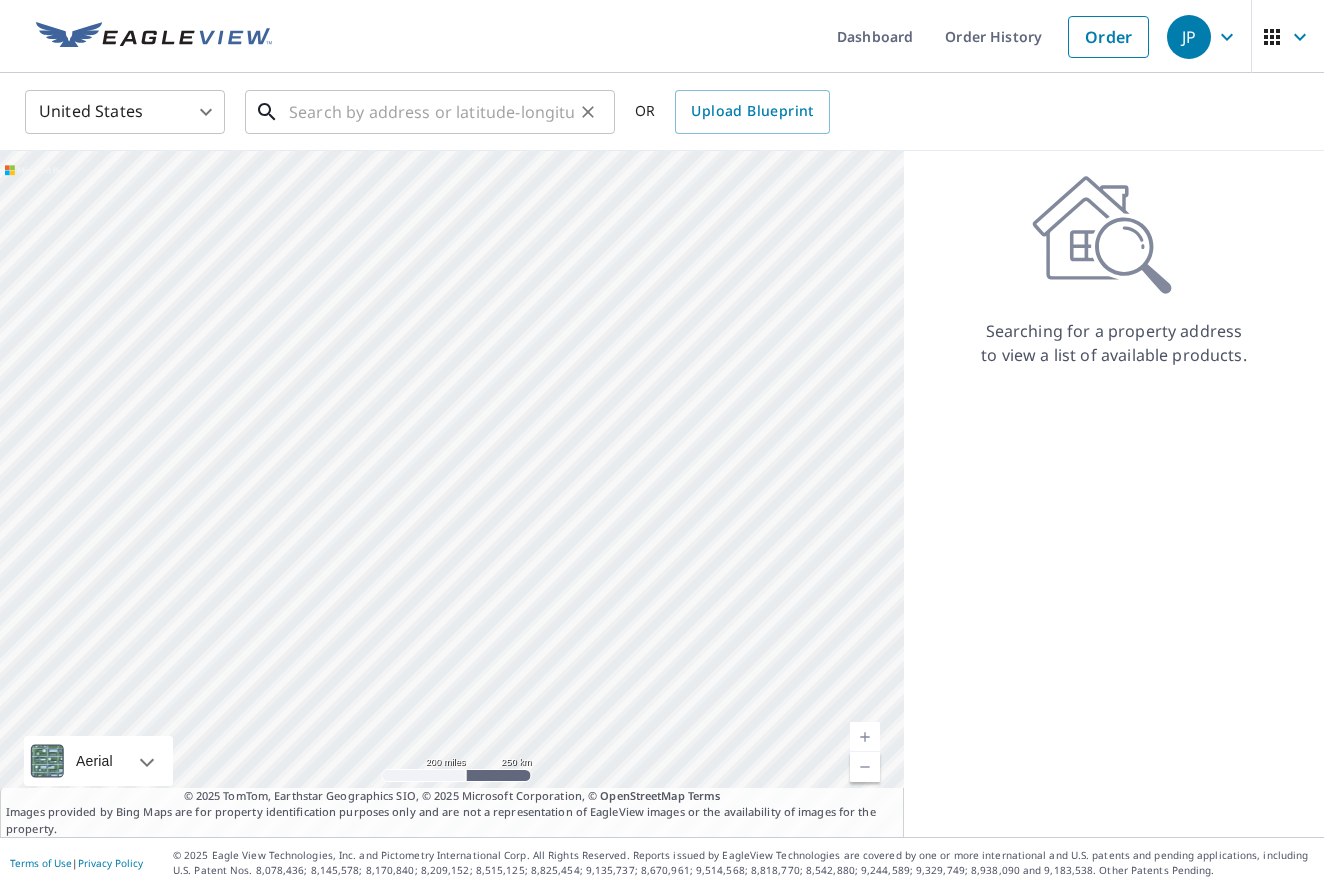 click at bounding box center [431, 112] 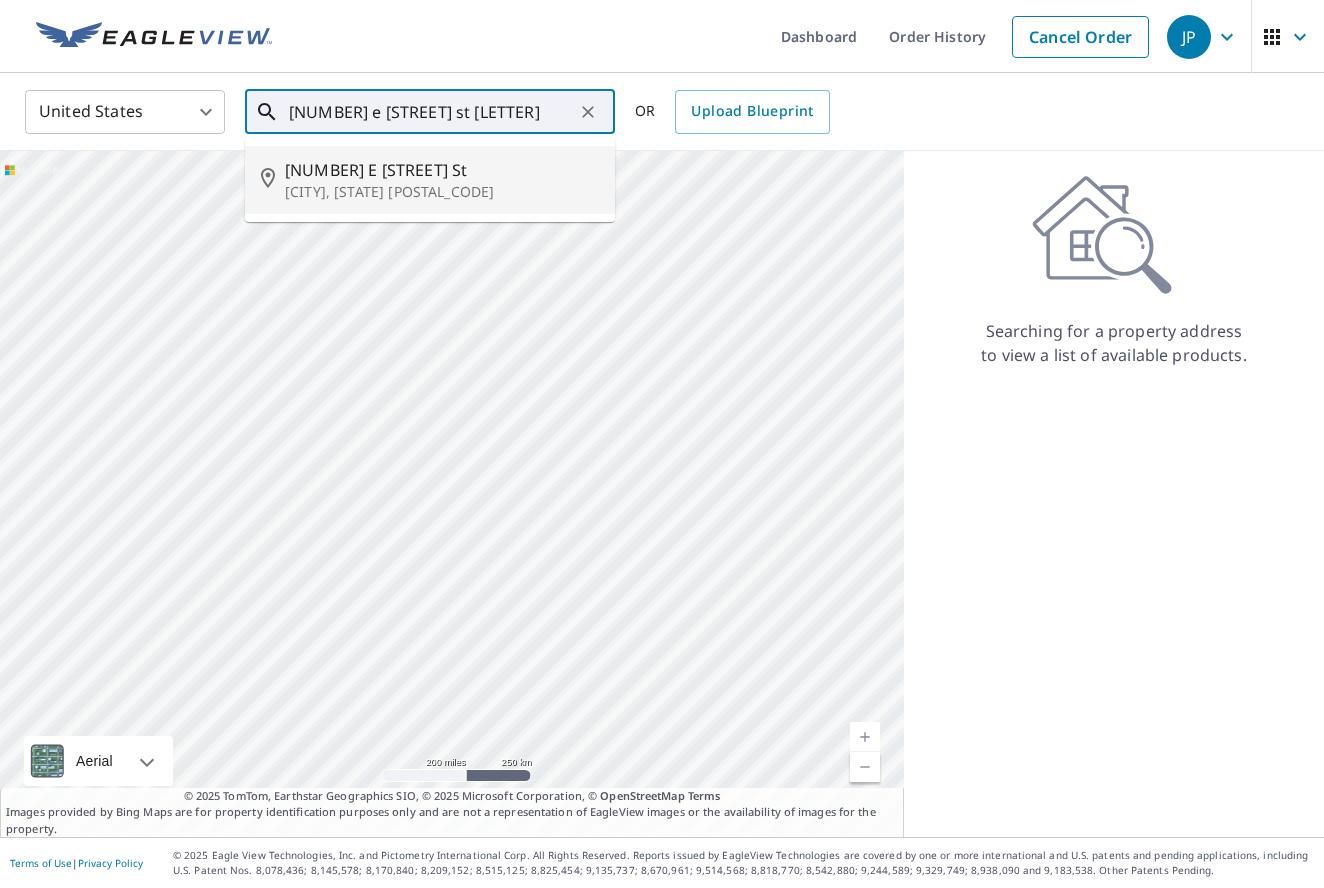 click on "[NUMBER] E [STREET] St" at bounding box center (442, 170) 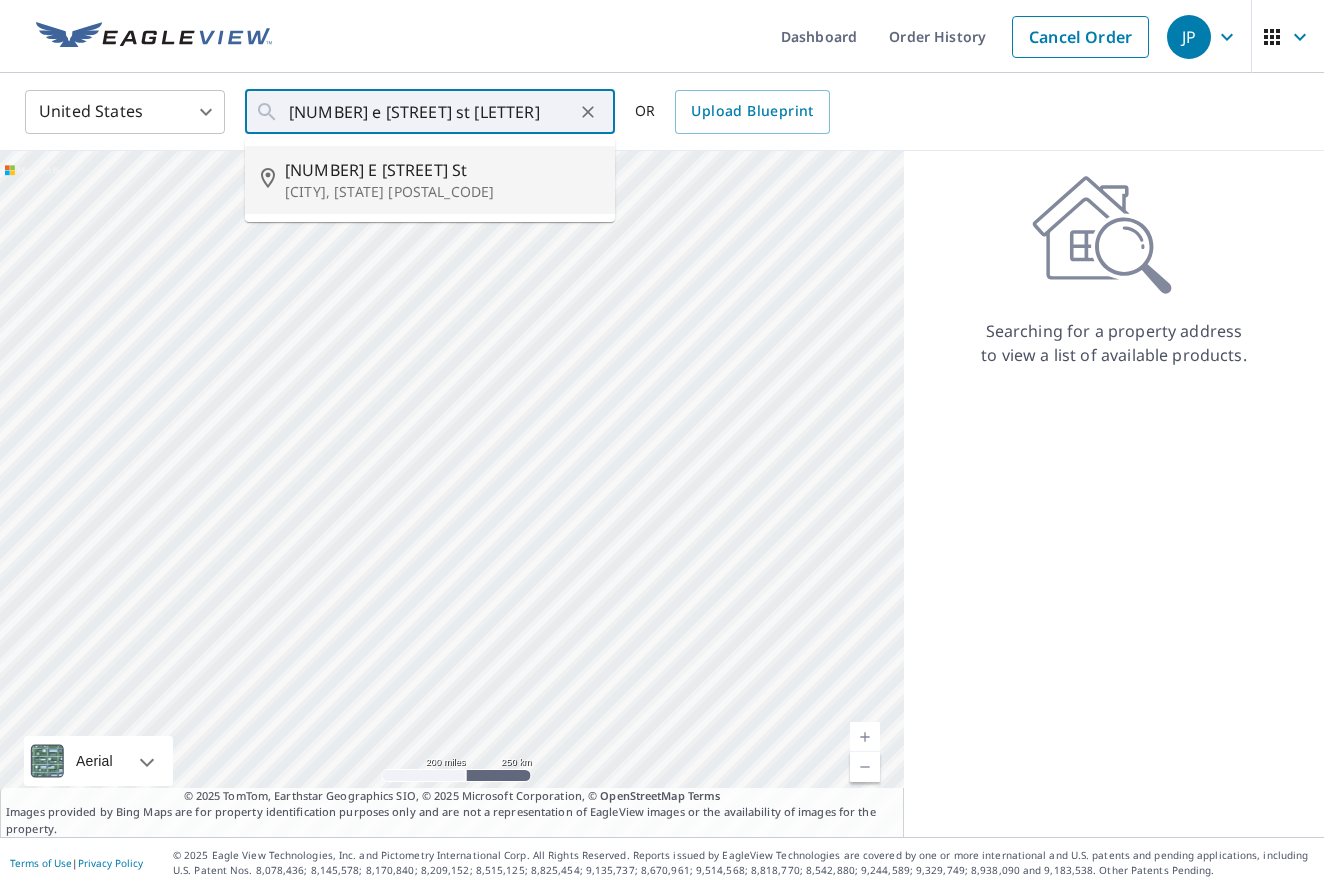 type on "[NUMBER] E [STREET] St, [CITY], [STATE], [POSTAL_CODE]" 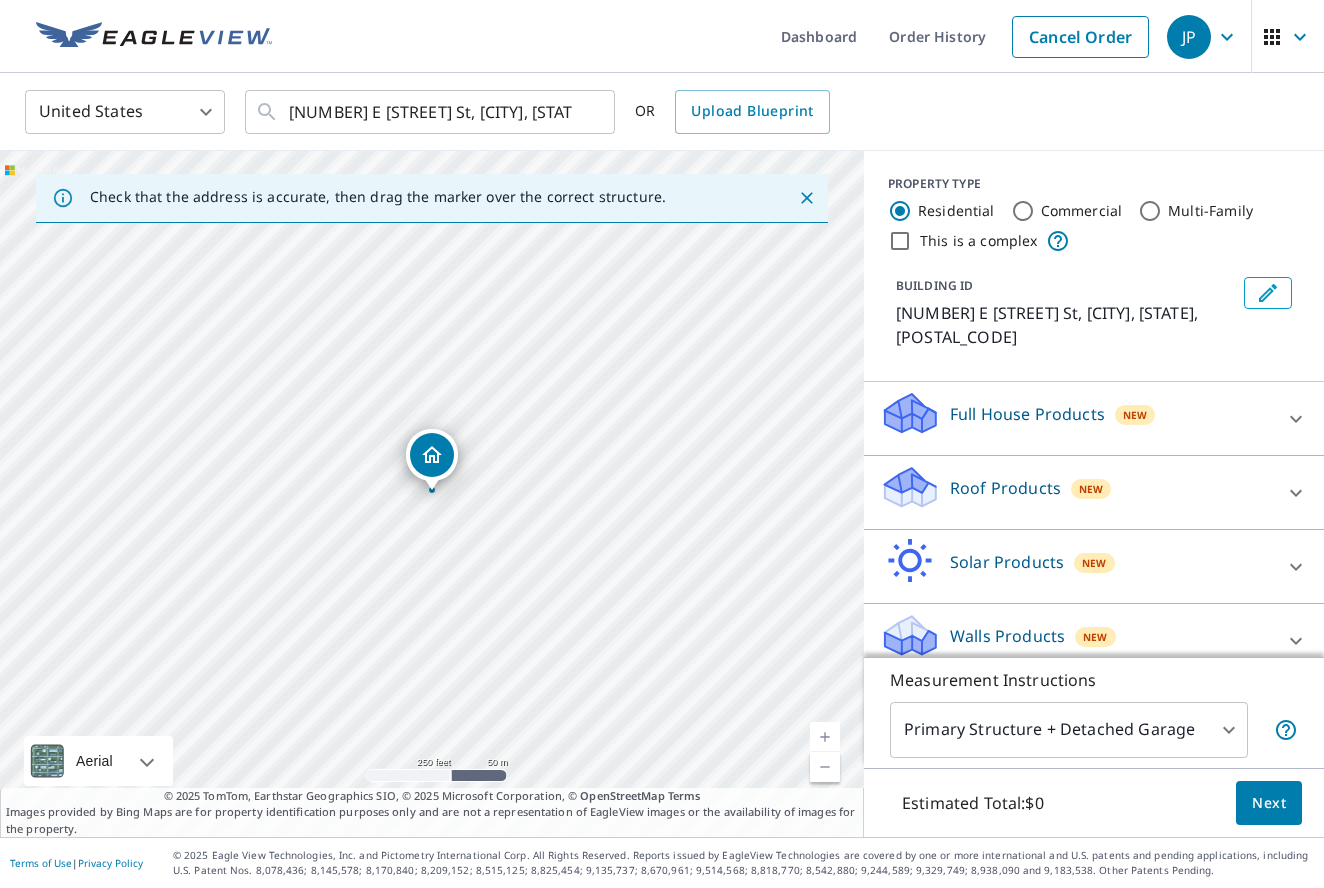 click at bounding box center (825, 737) 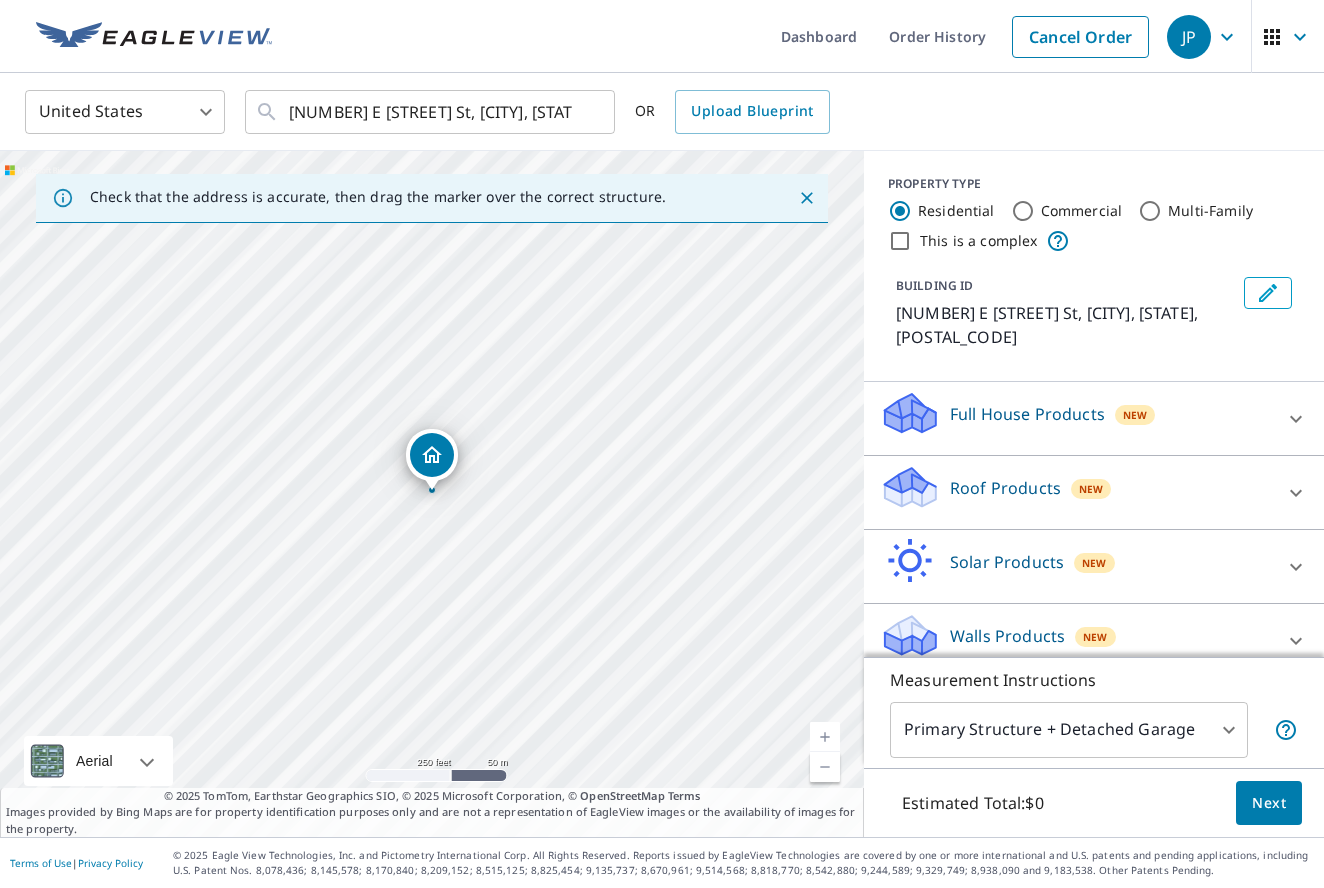 click at bounding box center [825, 737] 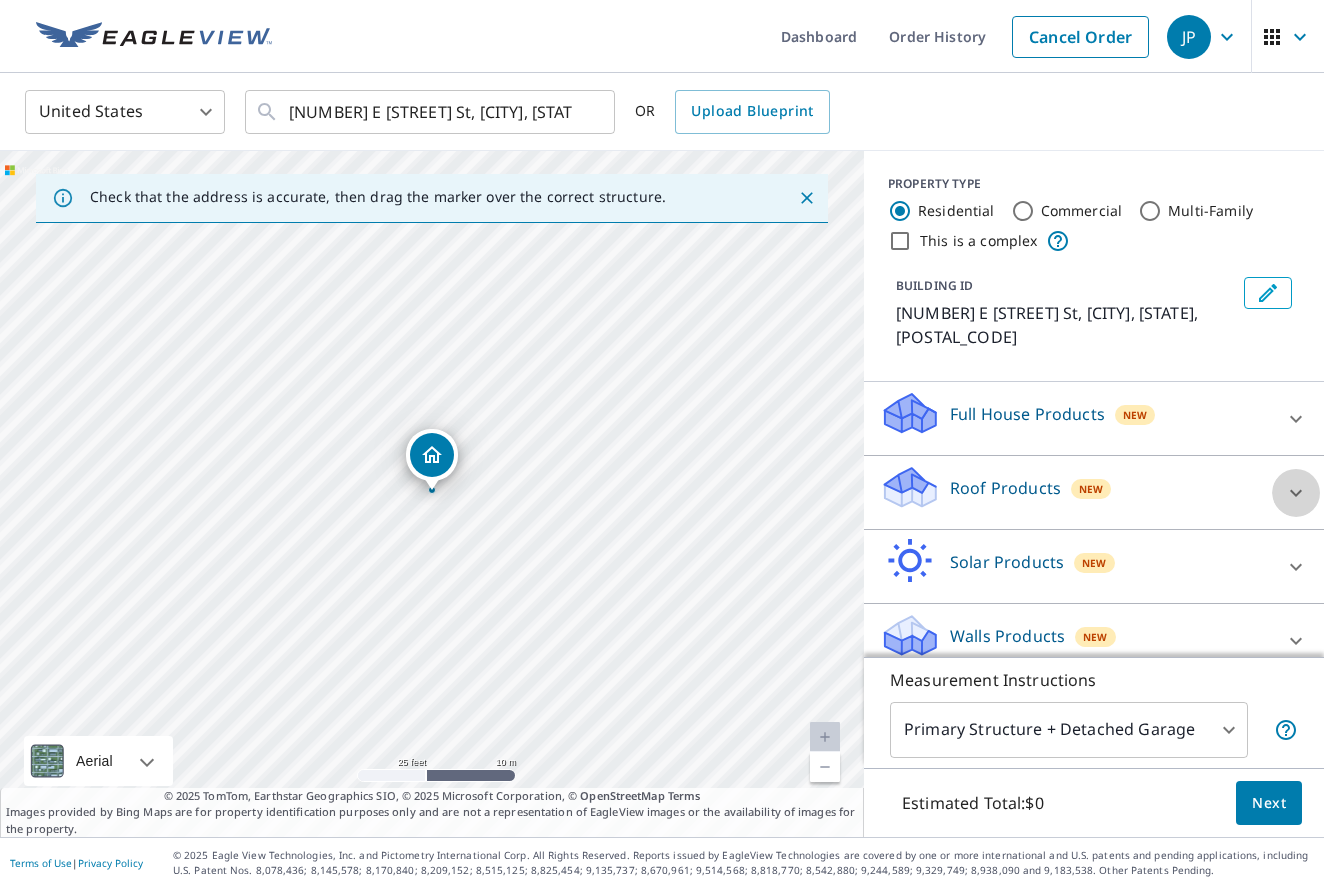 click 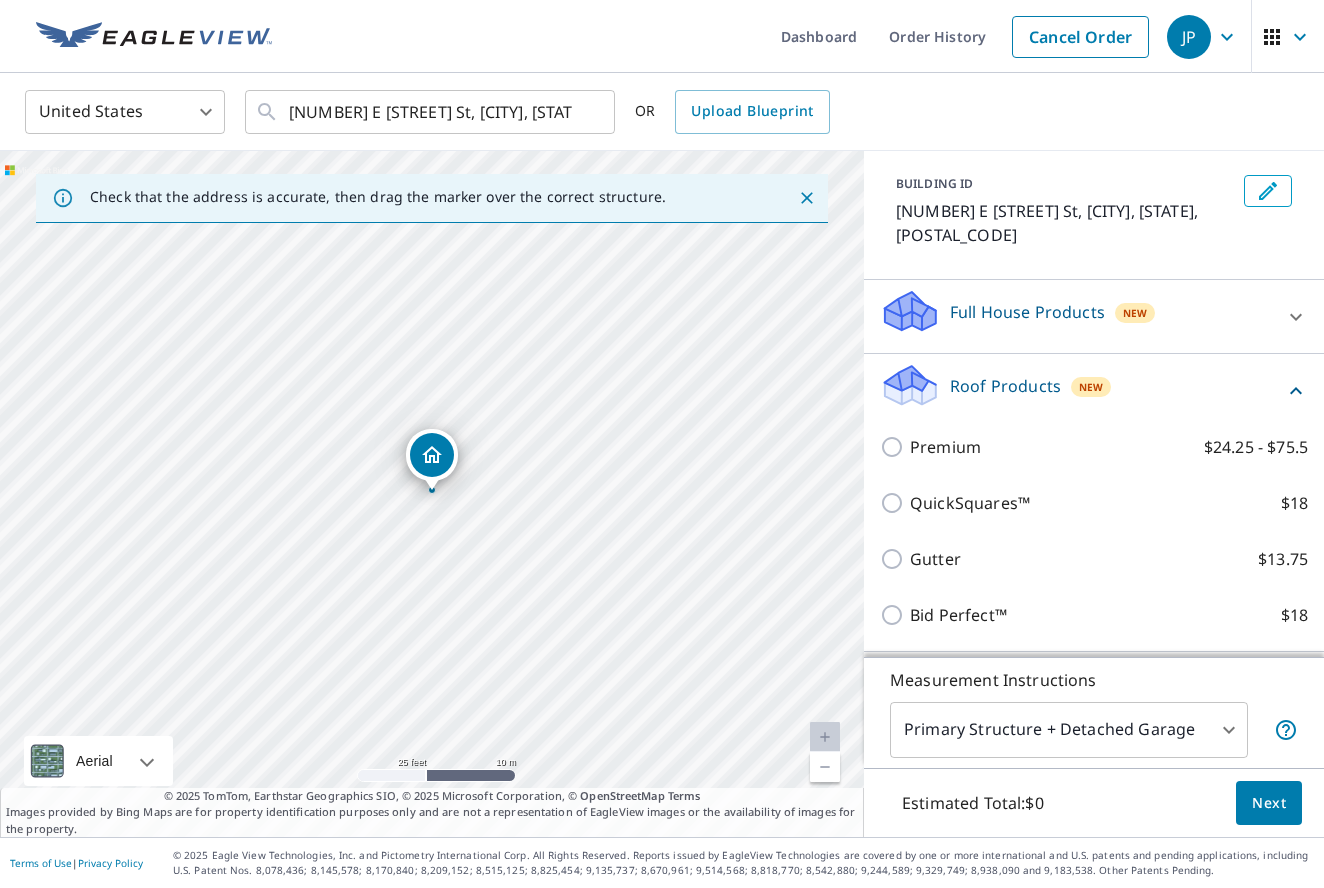 scroll, scrollTop: 109, scrollLeft: 0, axis: vertical 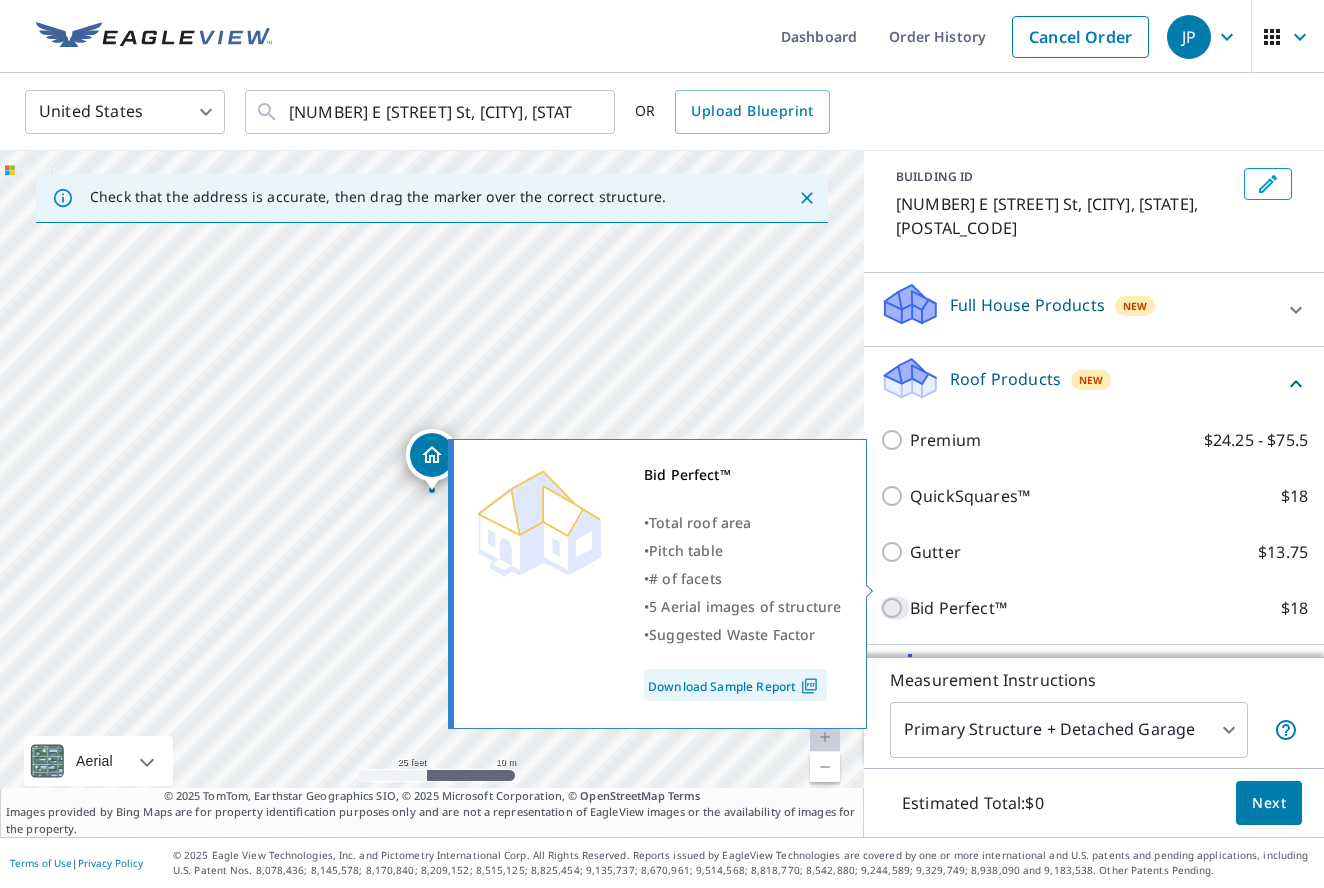 click on "Bid Perfect™ $18" at bounding box center (895, 608) 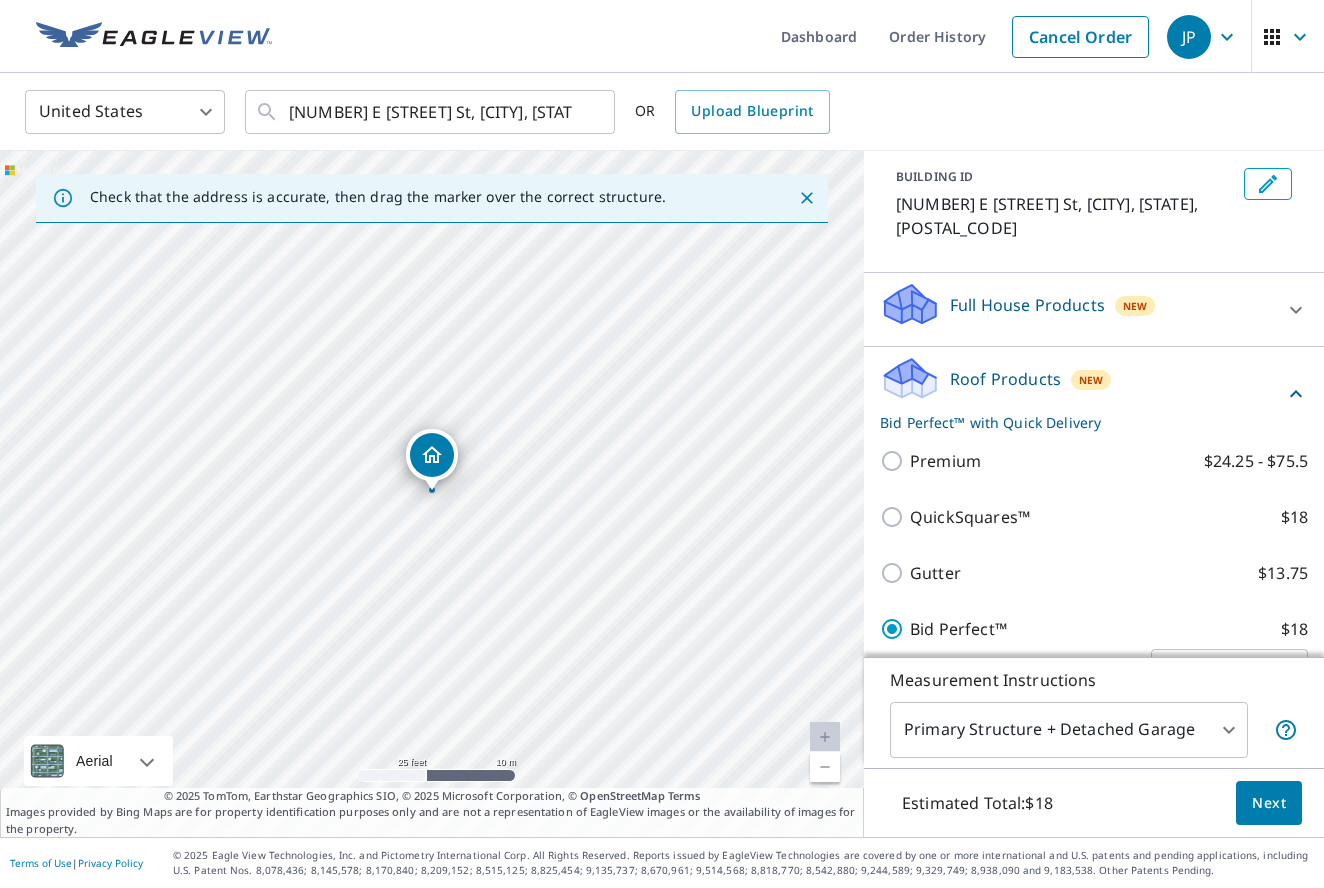 click on "Next" at bounding box center (1269, 803) 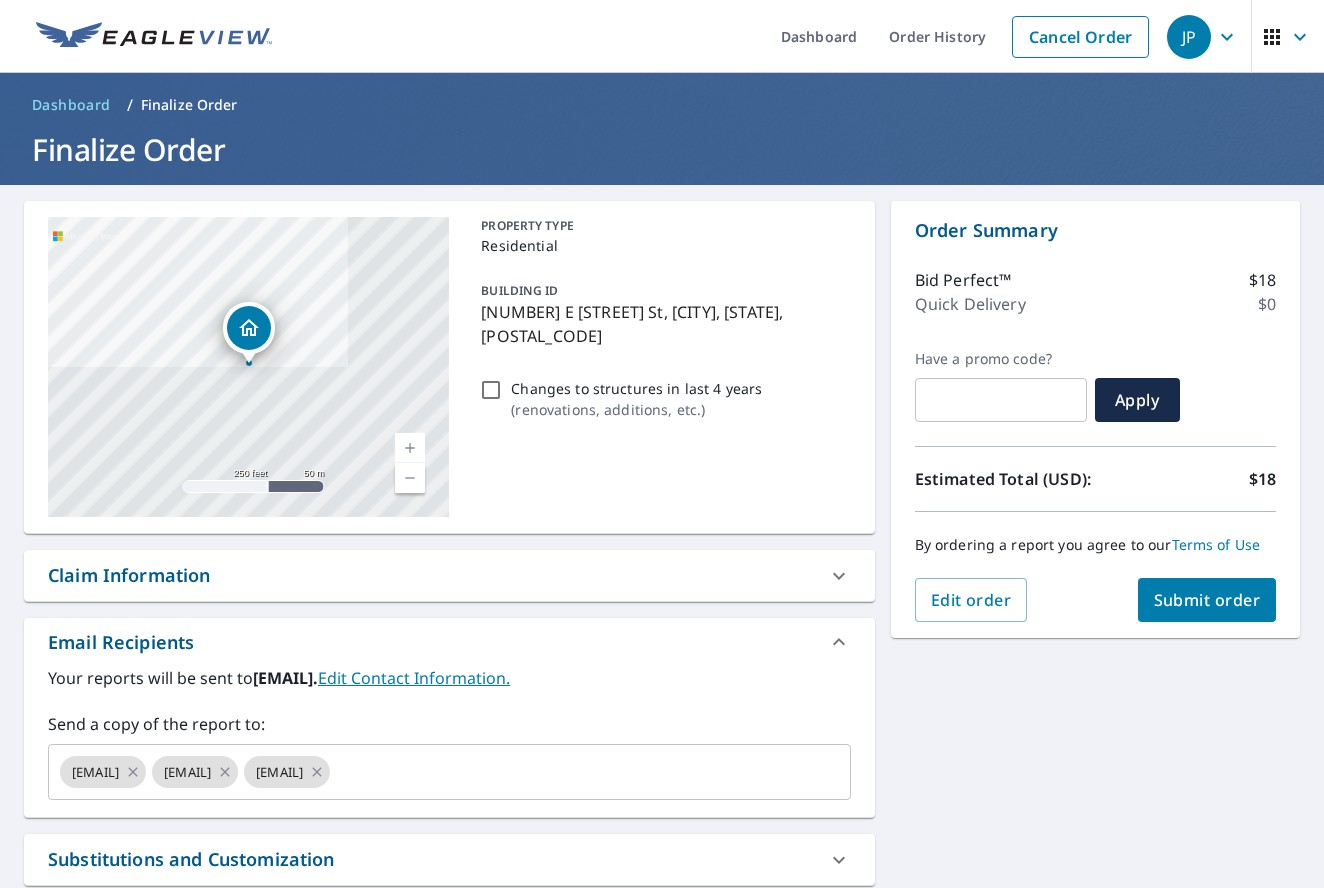 click on "Submit order" at bounding box center (1207, 600) 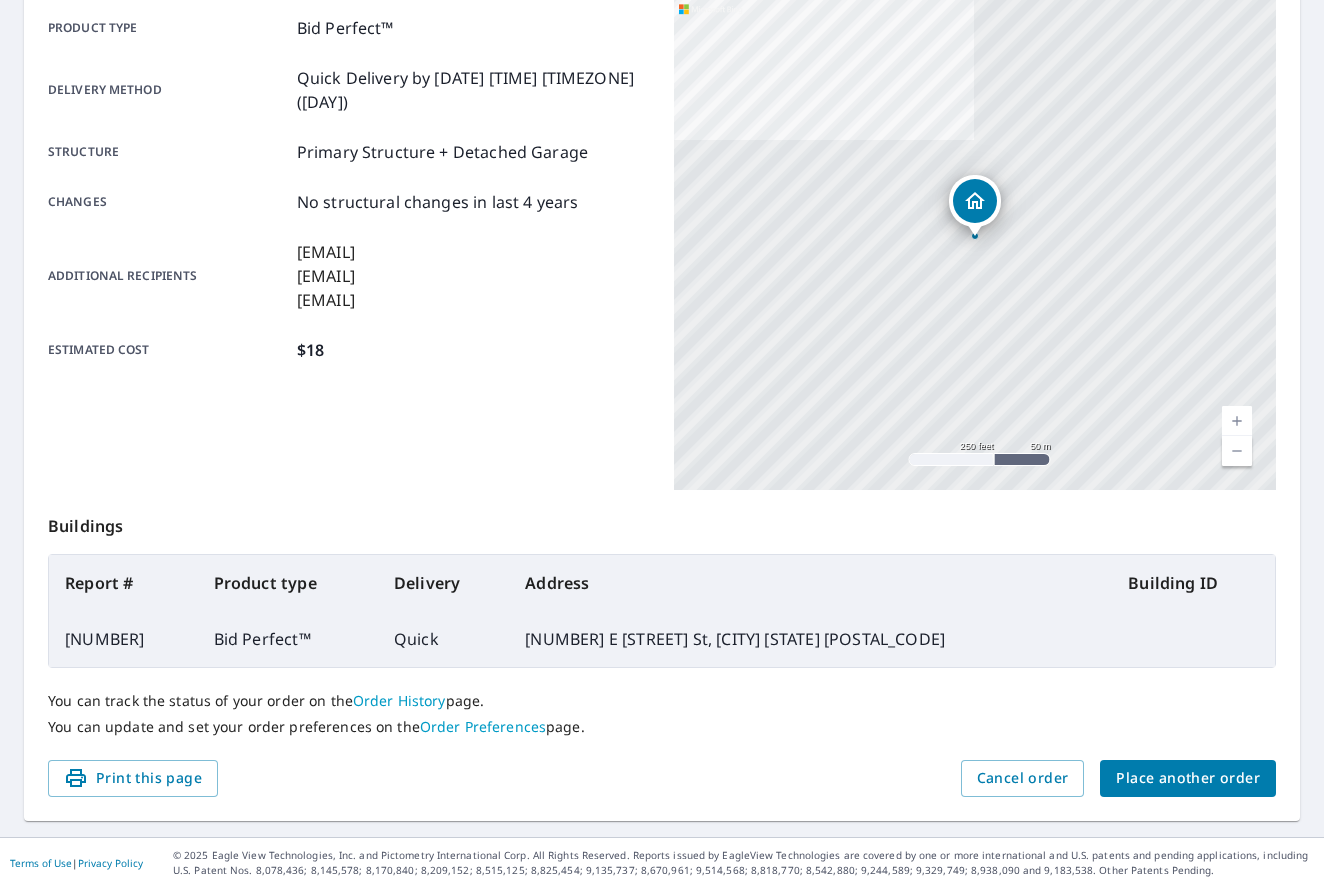 scroll, scrollTop: 288, scrollLeft: 0, axis: vertical 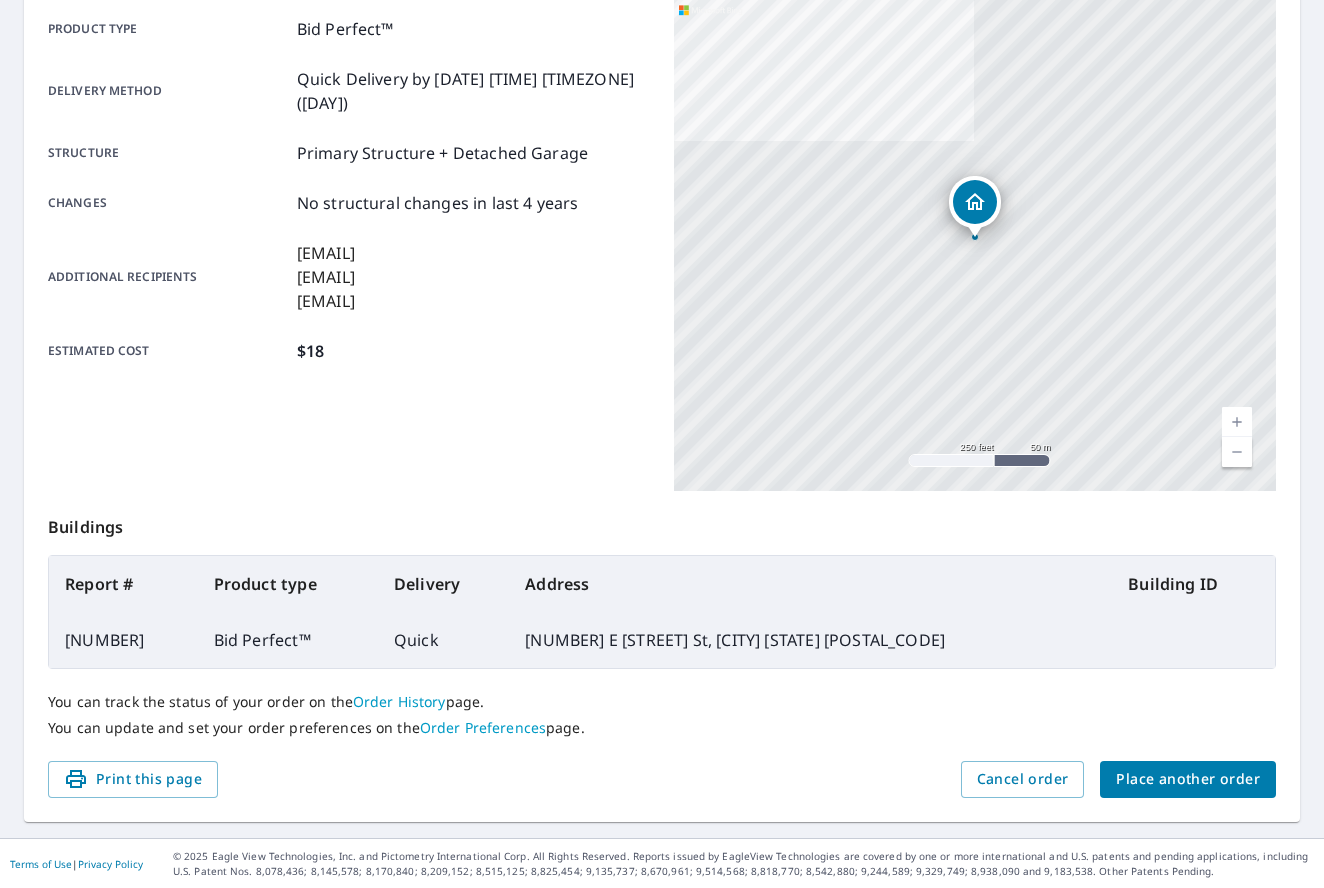 click on "Place another order" at bounding box center [1188, 779] 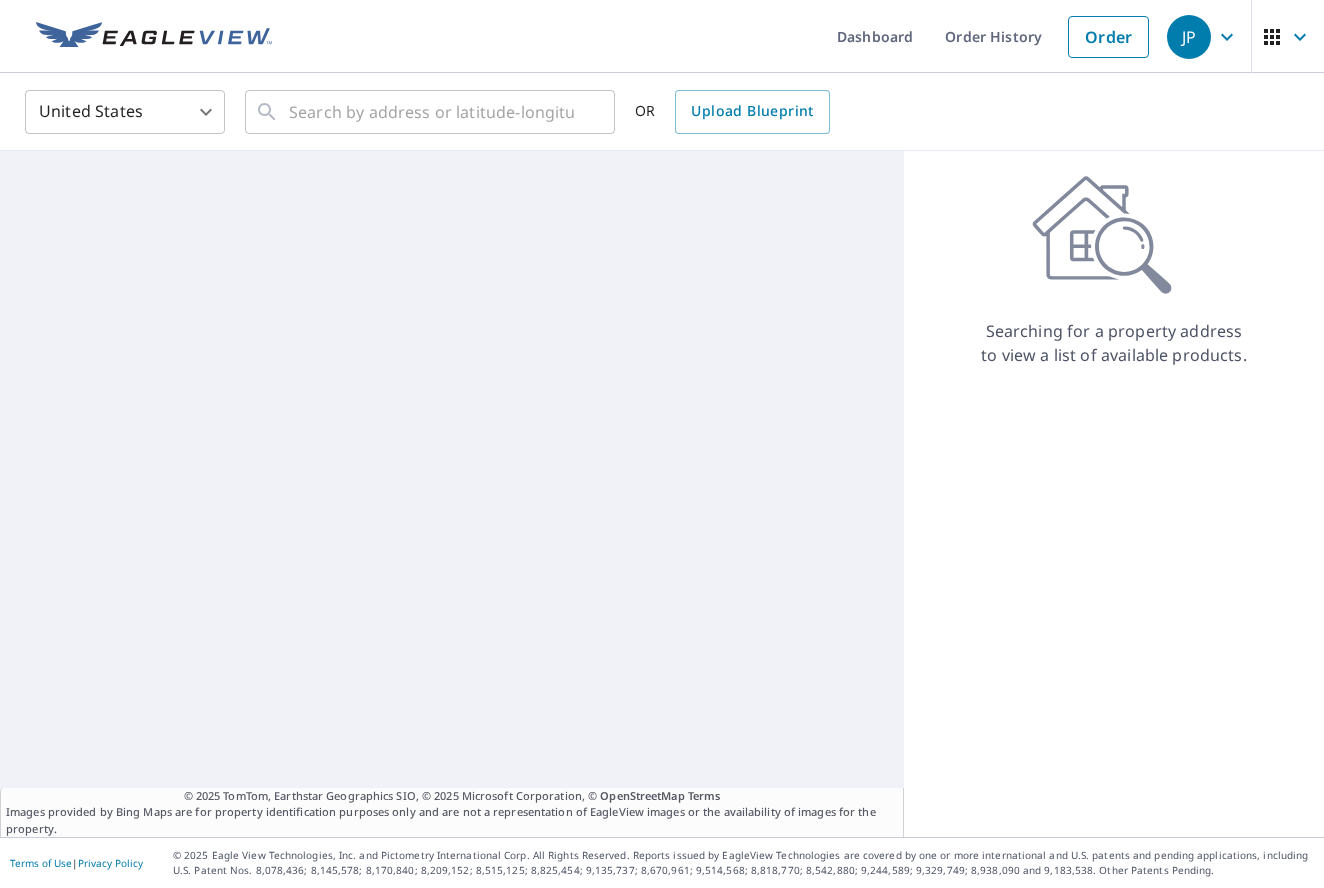 scroll, scrollTop: 0, scrollLeft: 0, axis: both 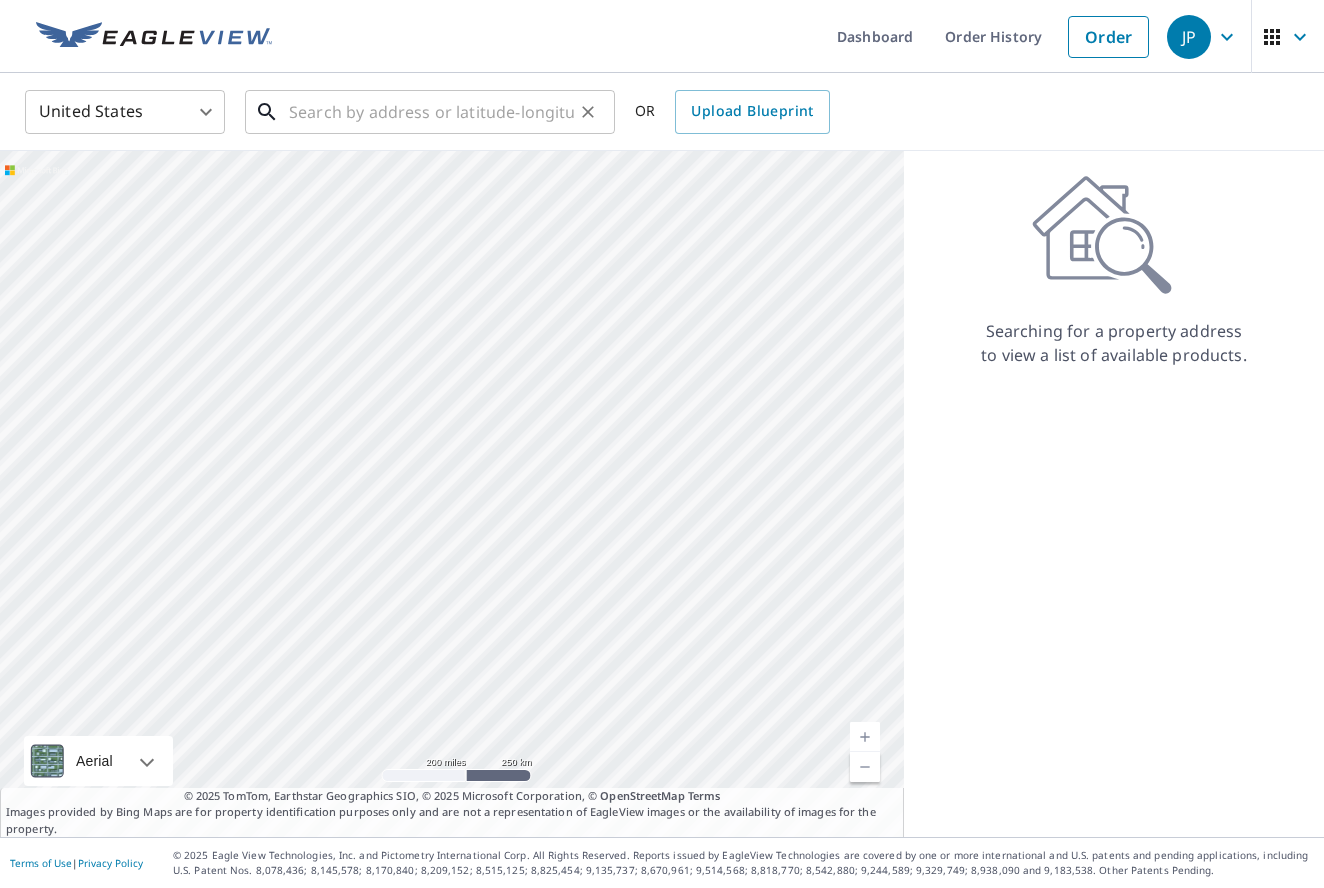 click at bounding box center [431, 112] 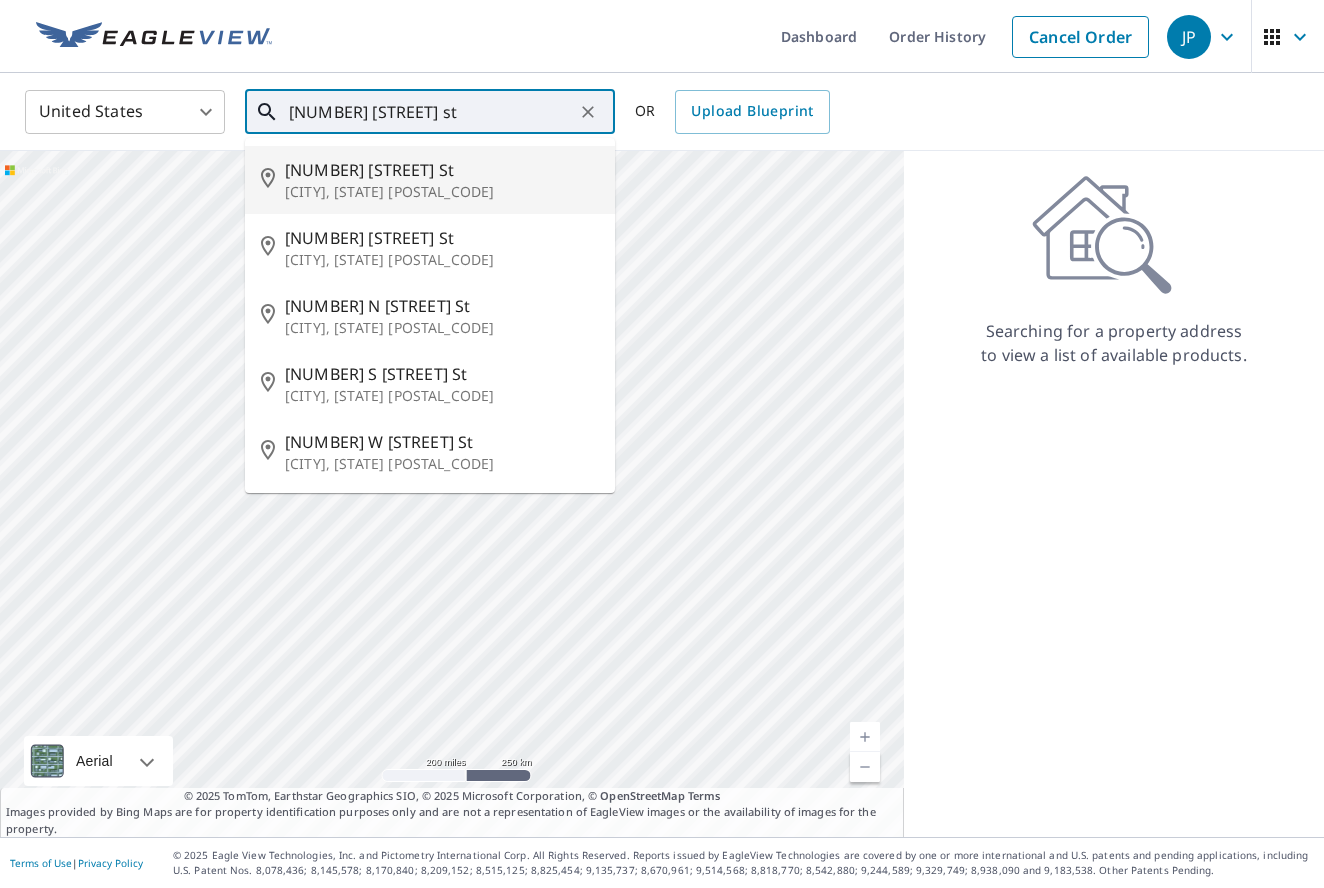 click on "[NUMBER] [STREET] St" at bounding box center (442, 170) 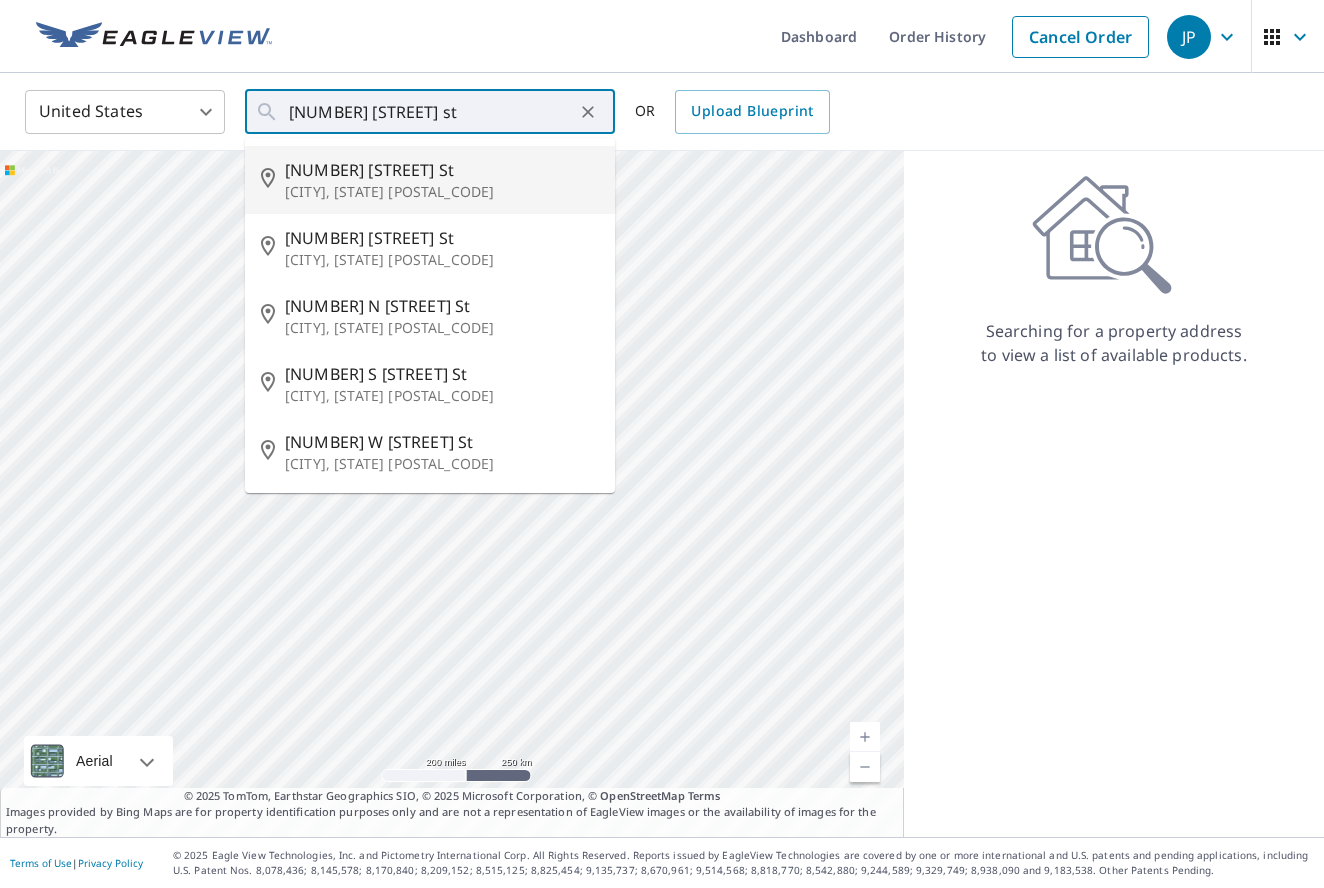 type on "[NUMBER] [STREET] St [CITY], [STATE] [POSTAL_CODE]" 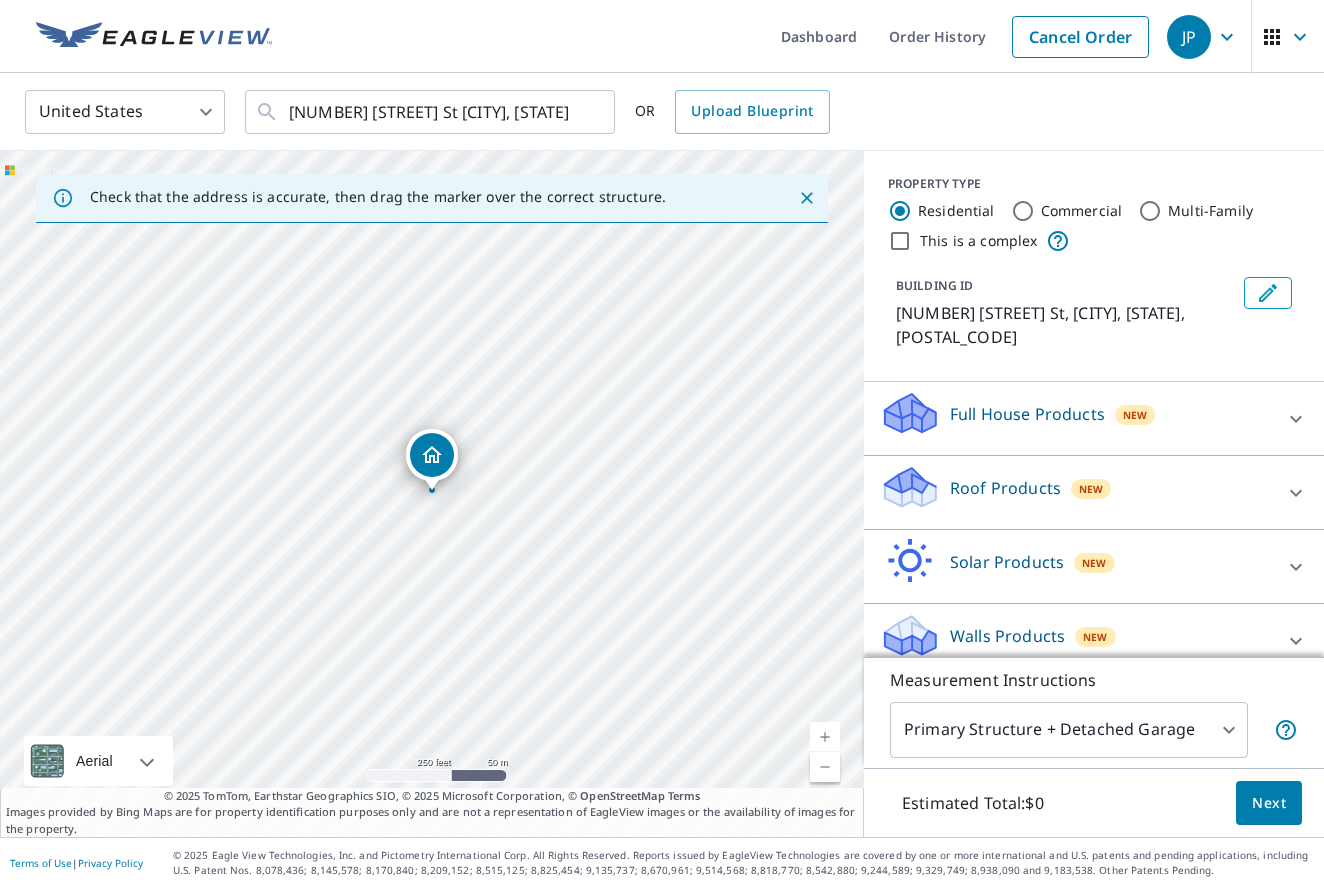click at bounding box center (825, 737) 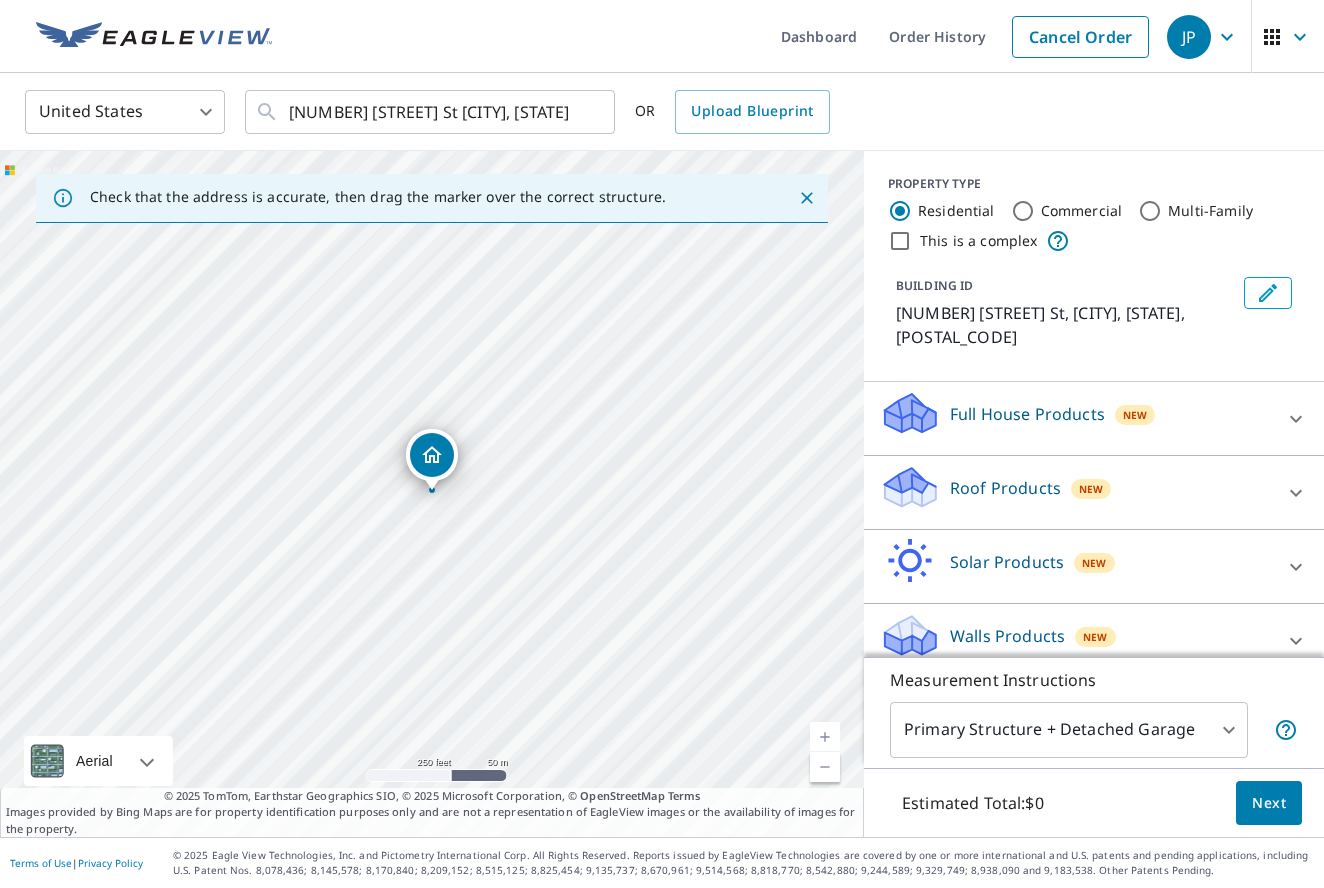 click at bounding box center (825, 737) 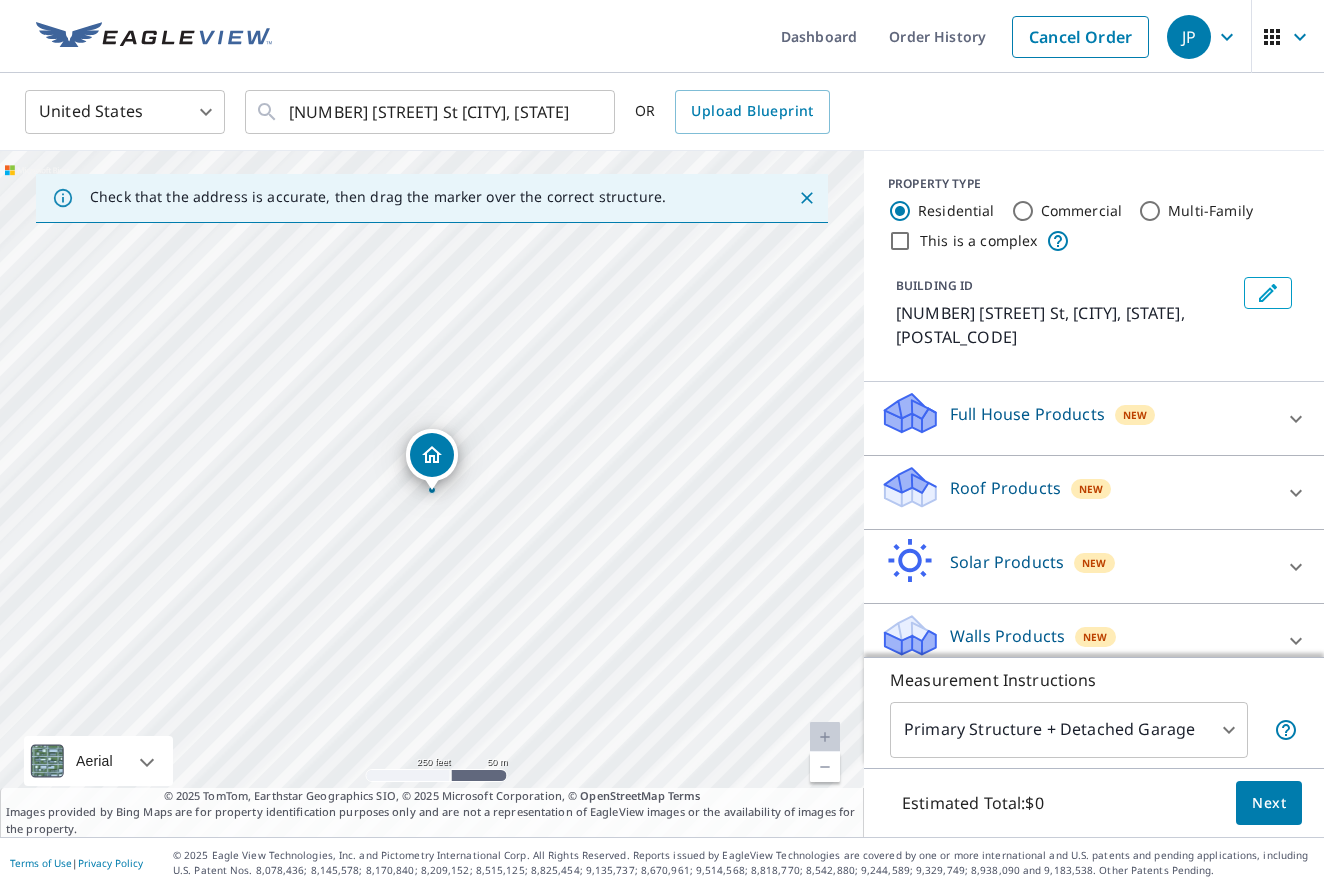 click at bounding box center [825, 737] 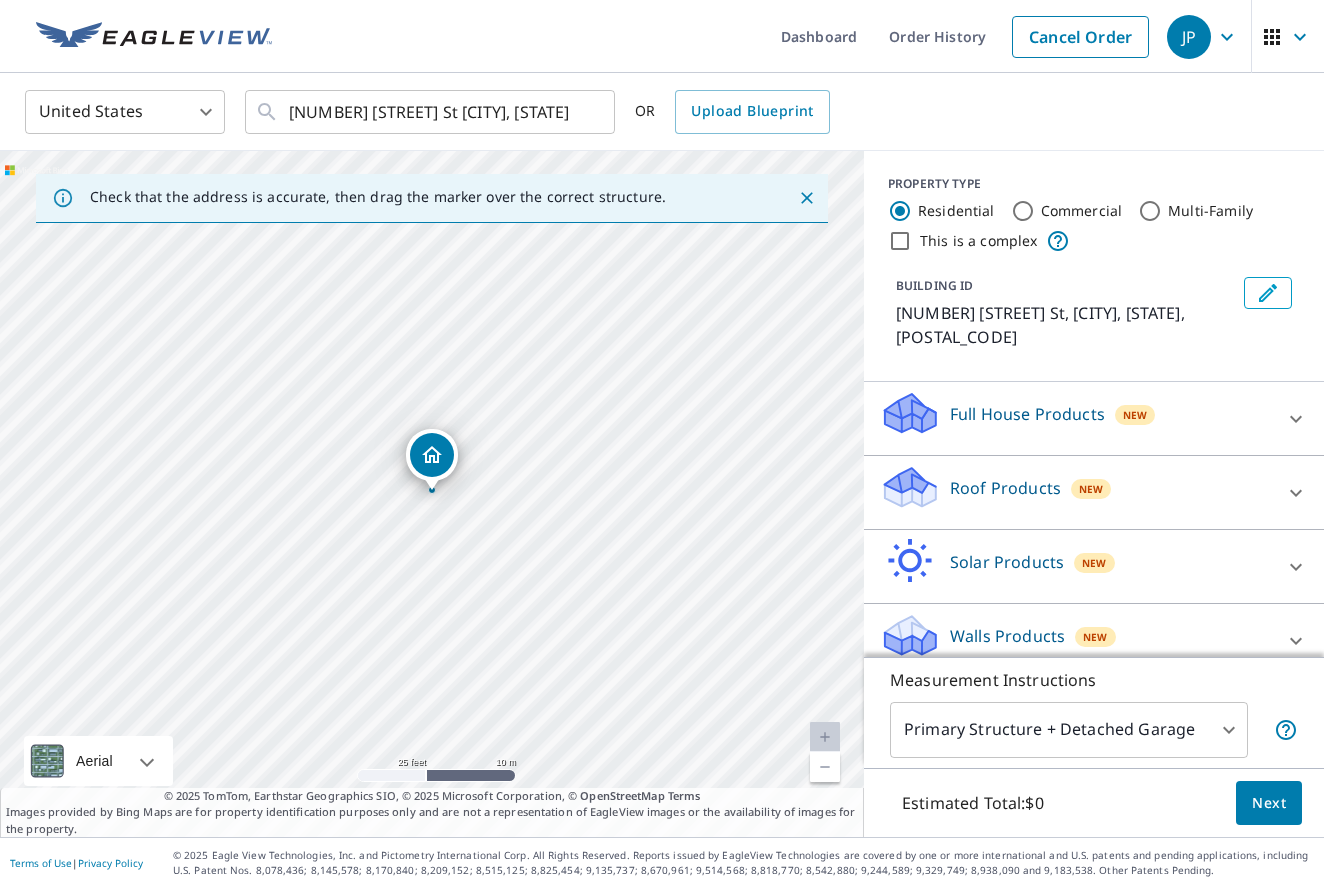click 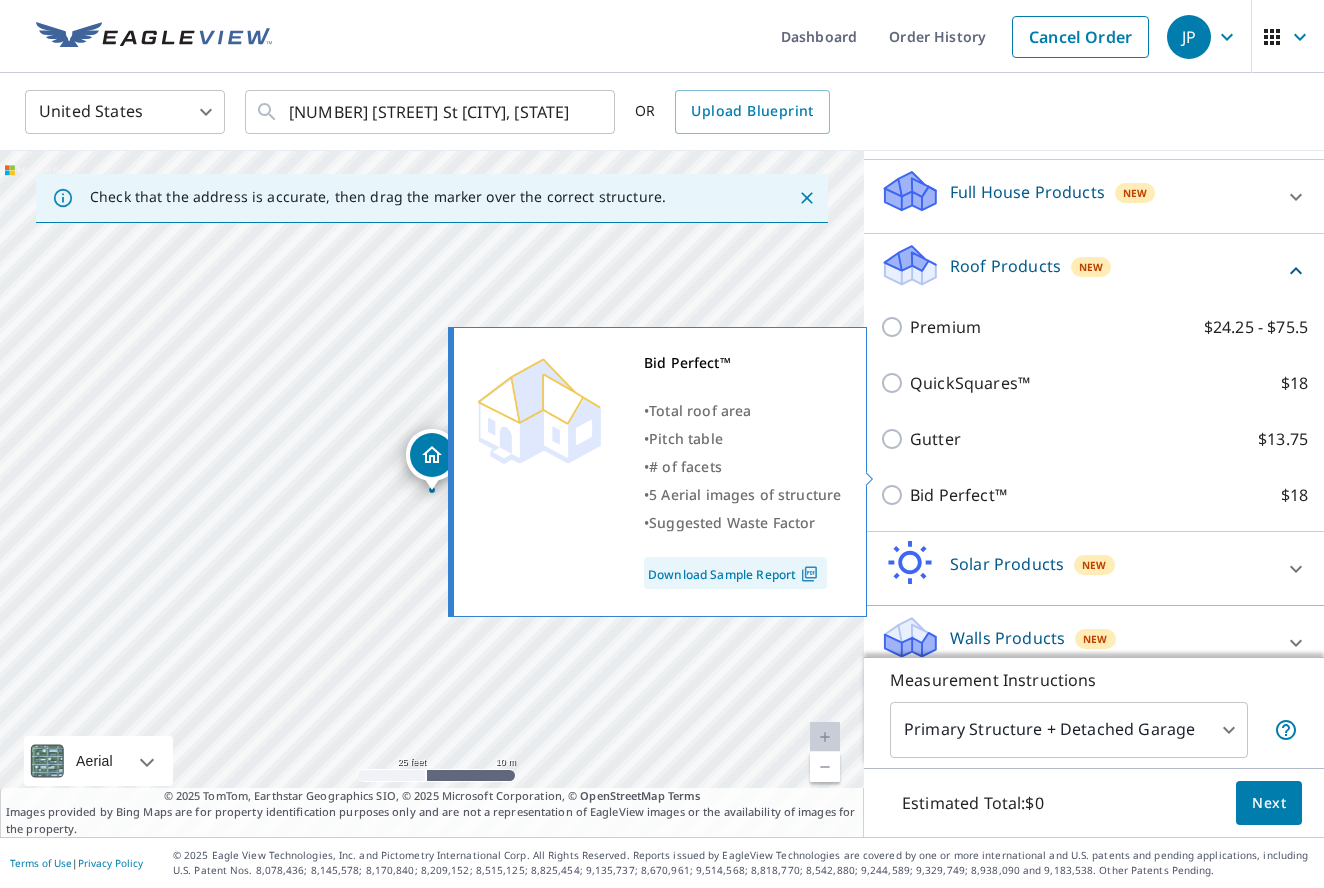 scroll, scrollTop: 221, scrollLeft: 0, axis: vertical 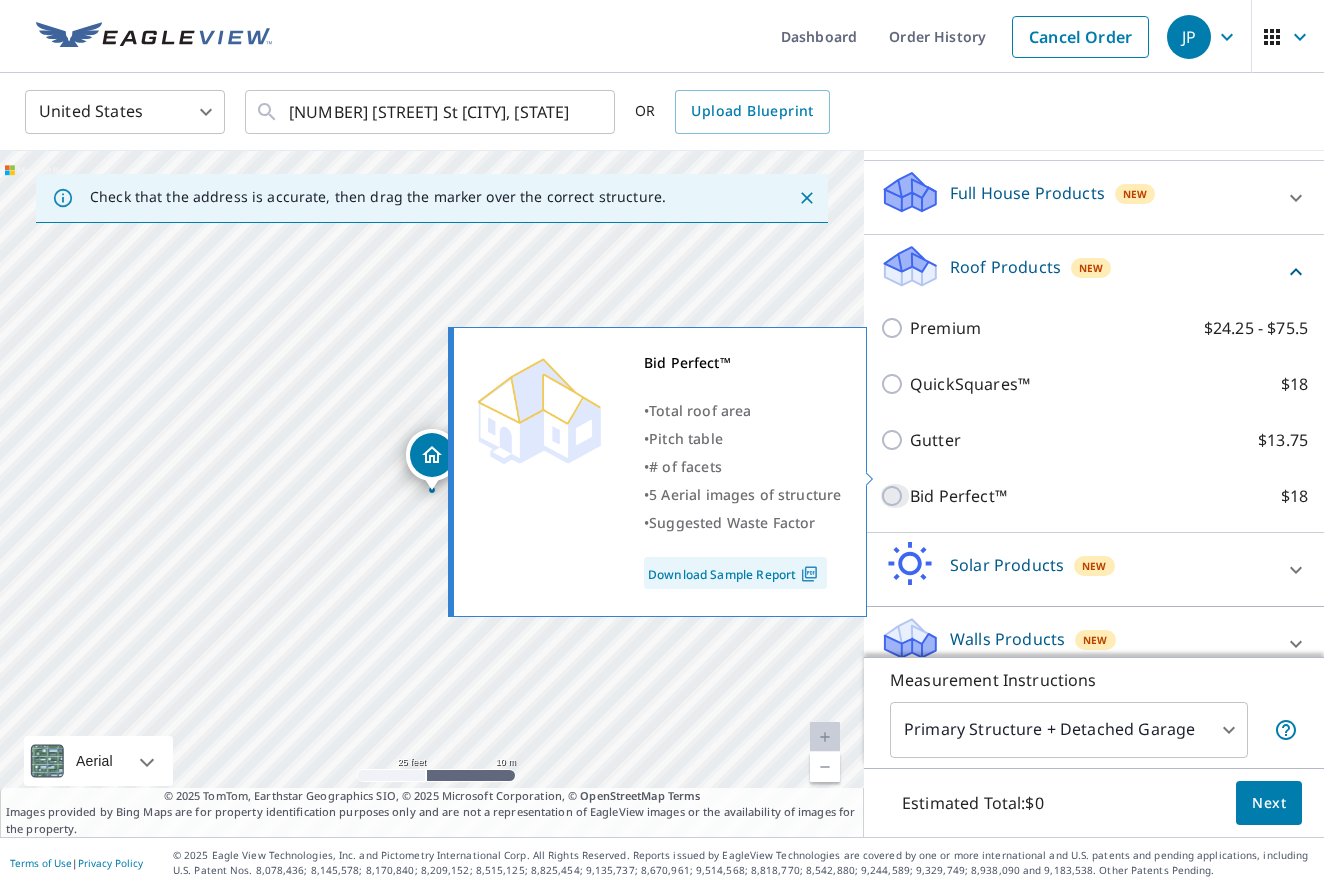 click on "Bid Perfect™ $18" at bounding box center [895, 496] 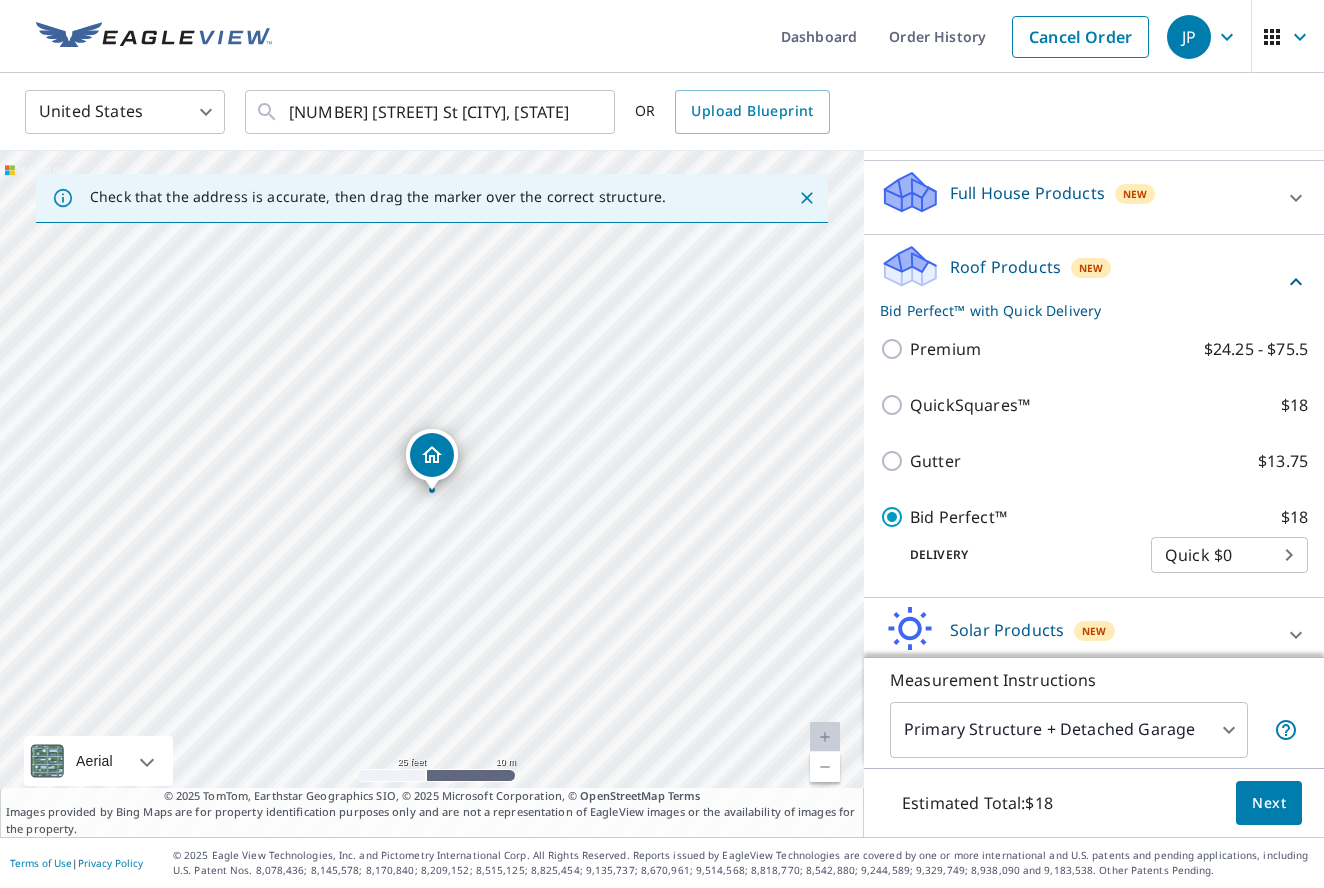click on "Next" at bounding box center (1269, 803) 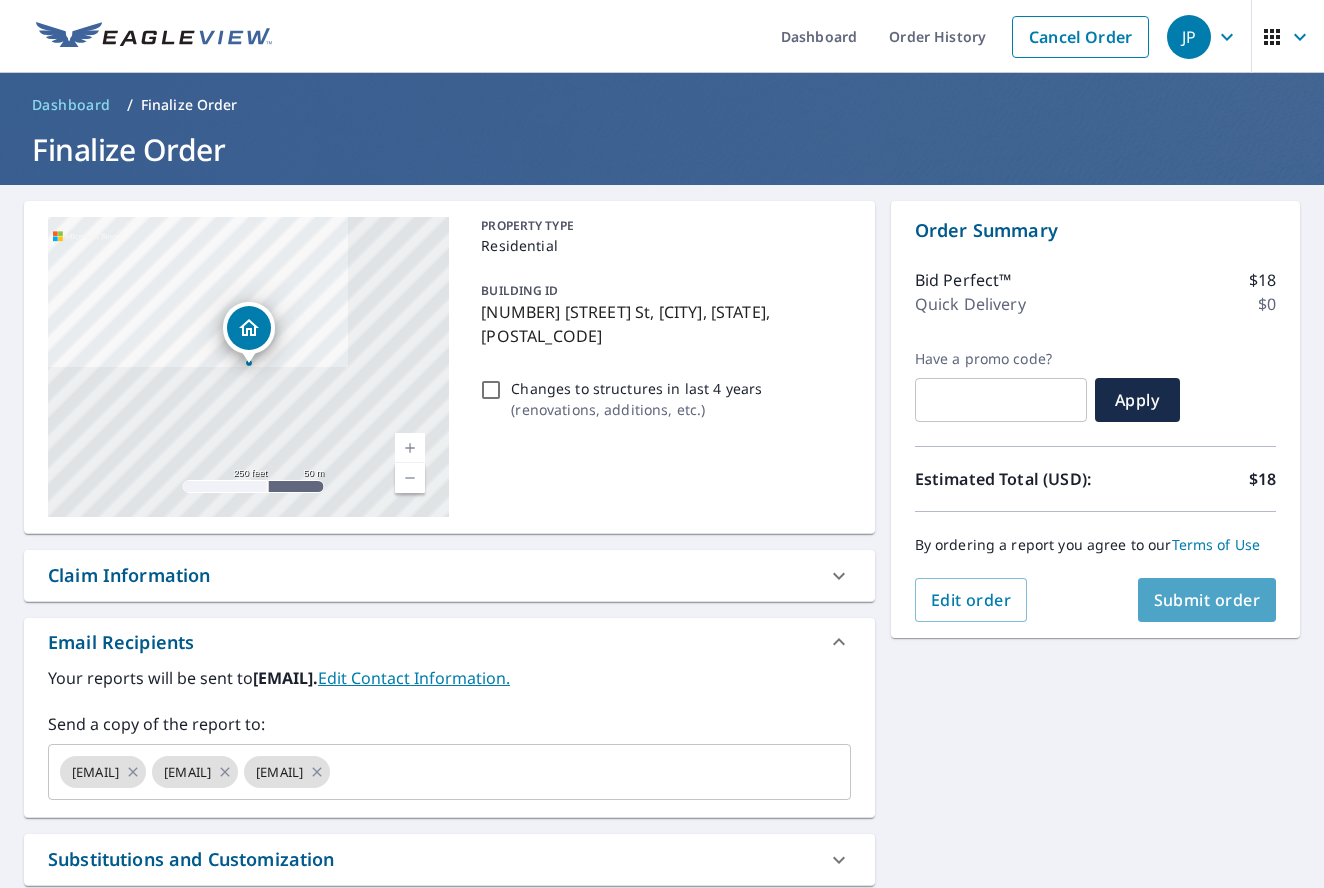 click on "Submit order" at bounding box center [1207, 600] 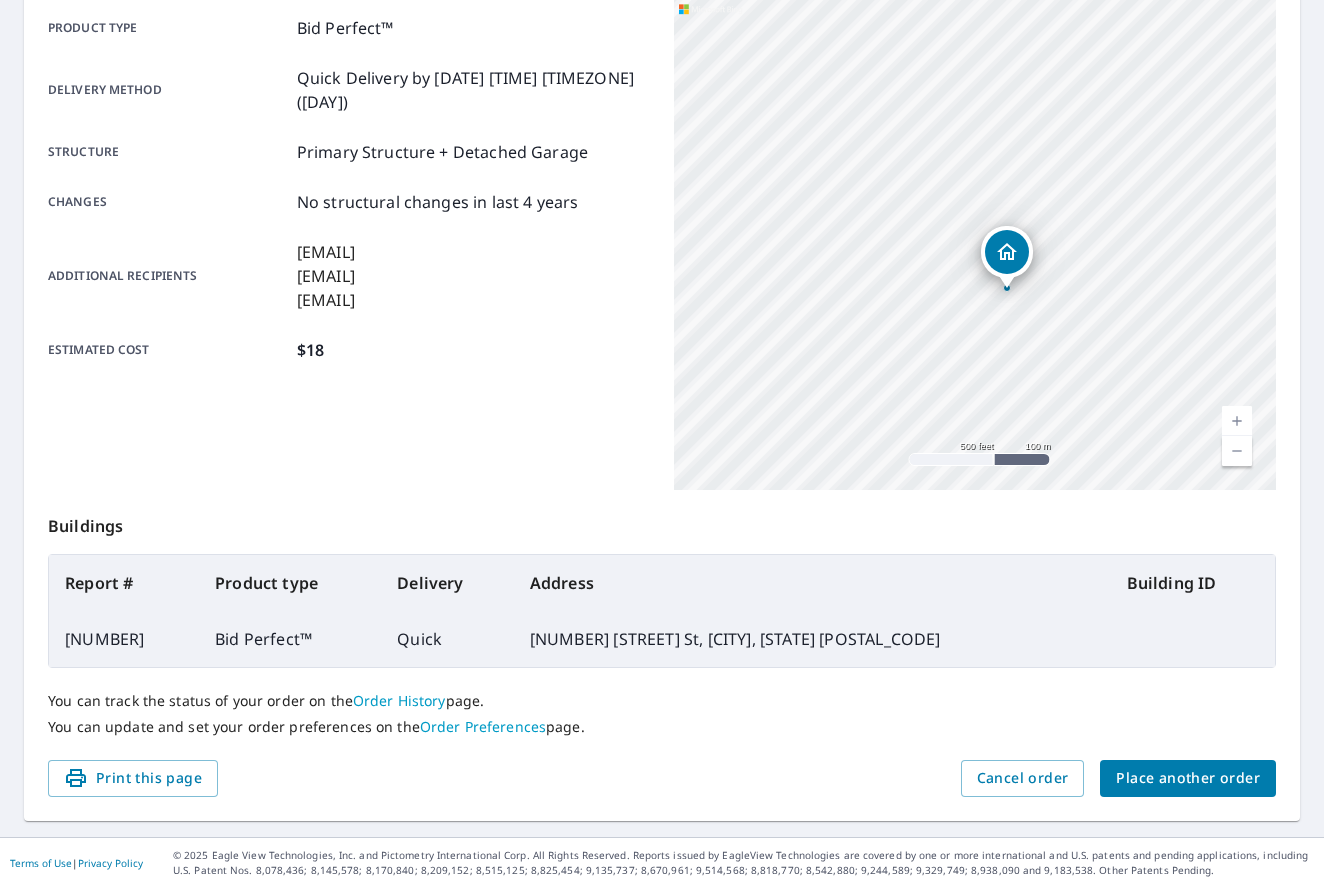 scroll, scrollTop: 288, scrollLeft: 0, axis: vertical 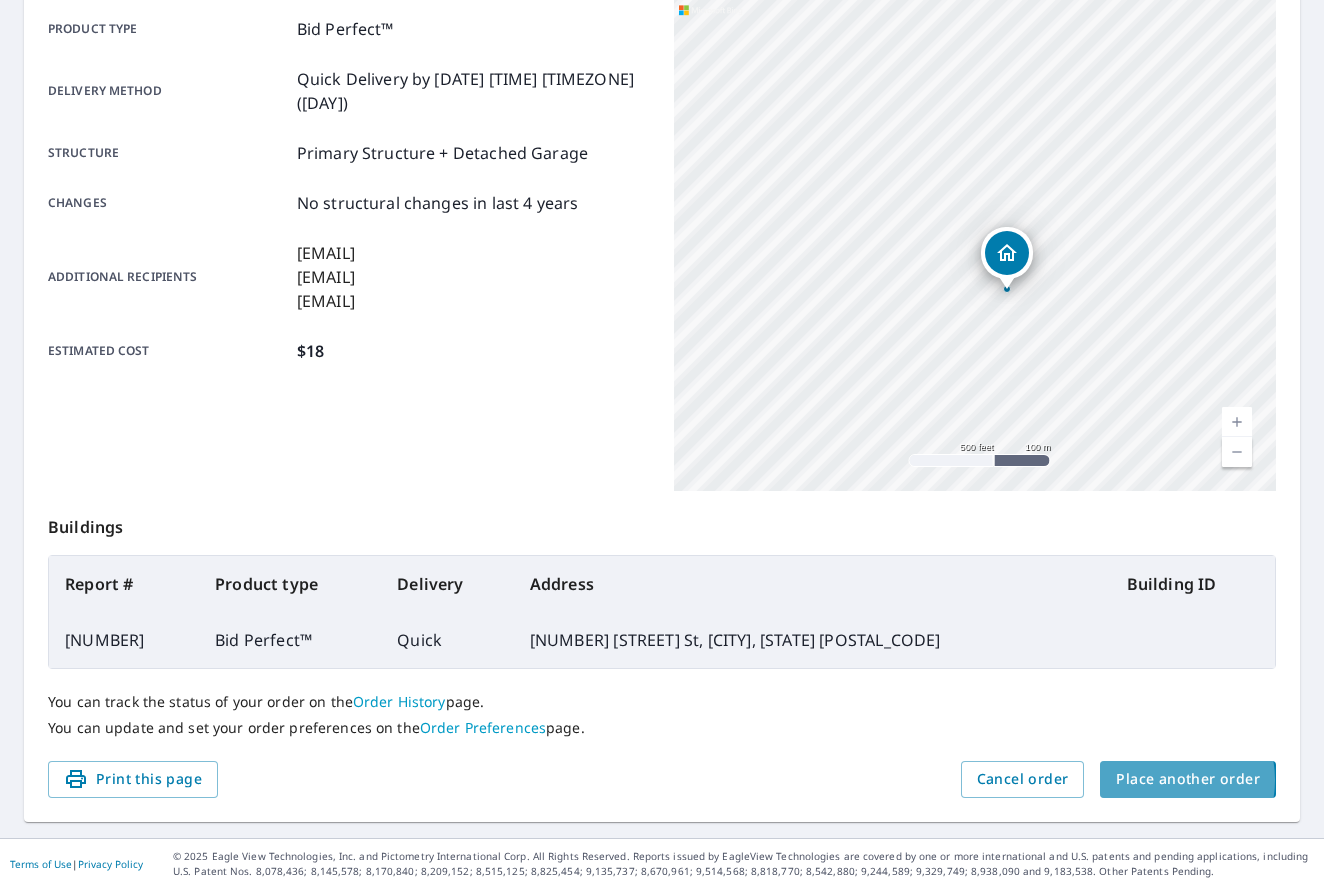 click on "Place another order" at bounding box center (1188, 779) 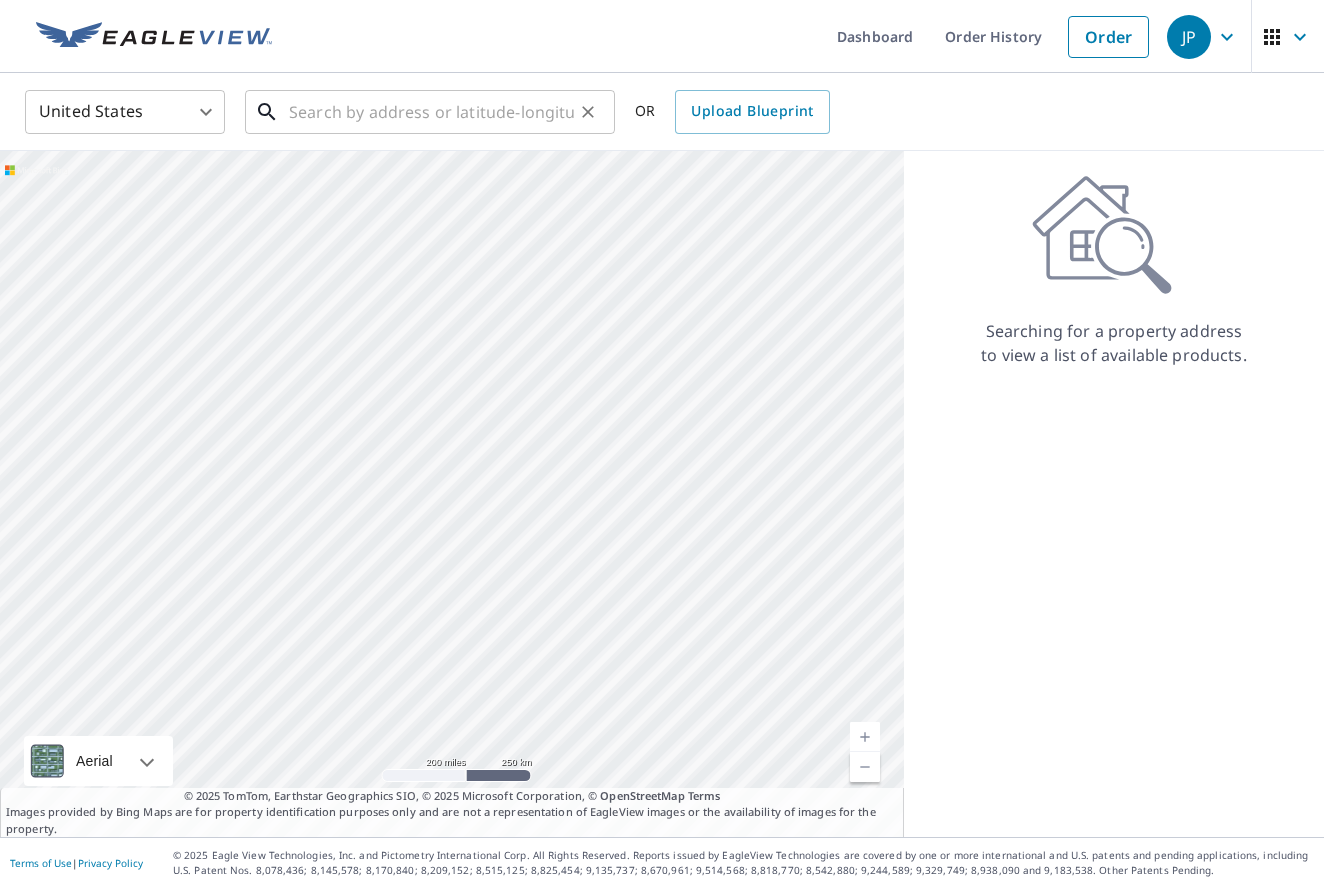 click at bounding box center (431, 112) 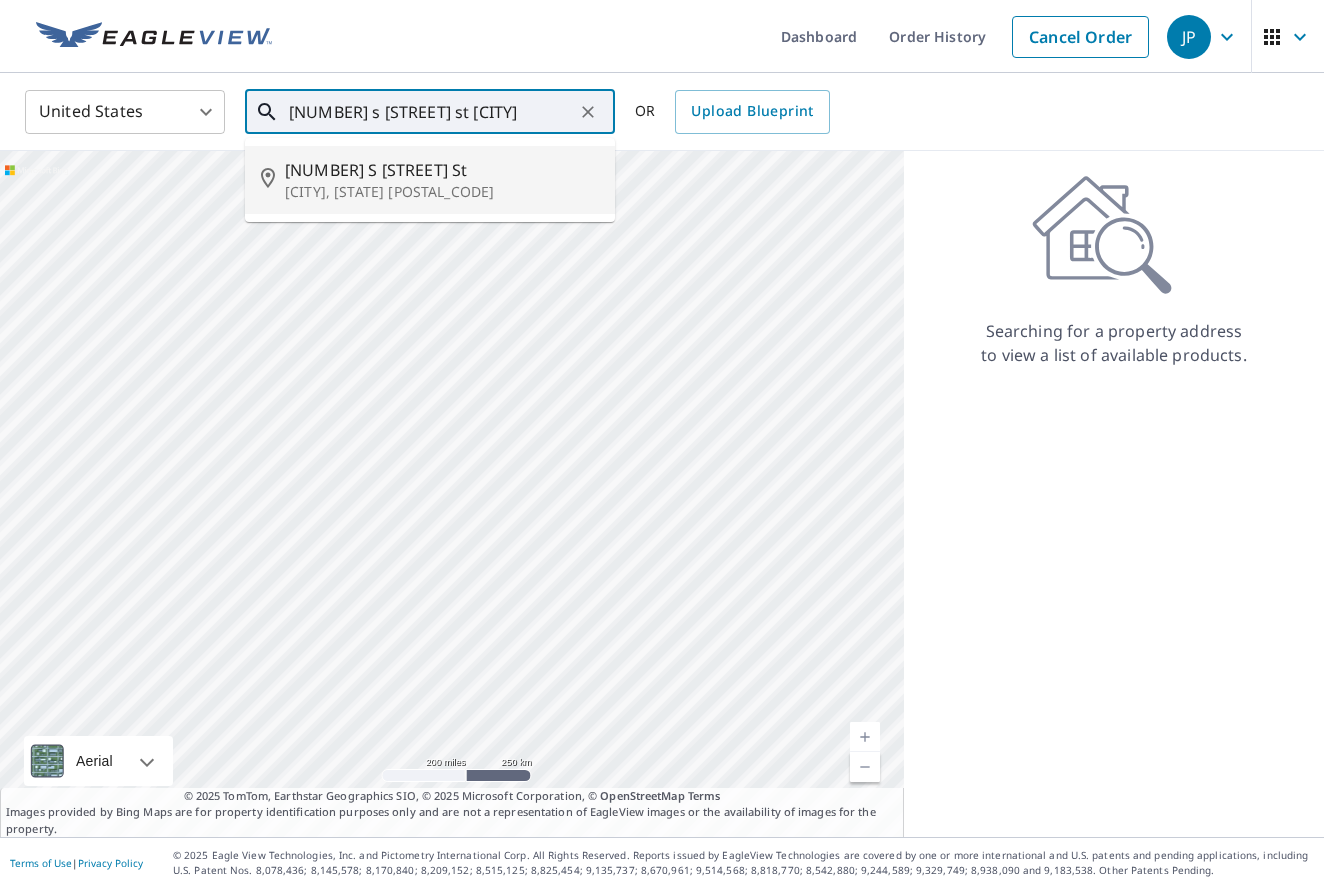 click on "[NUMBER] S [STREET] St" at bounding box center [442, 170] 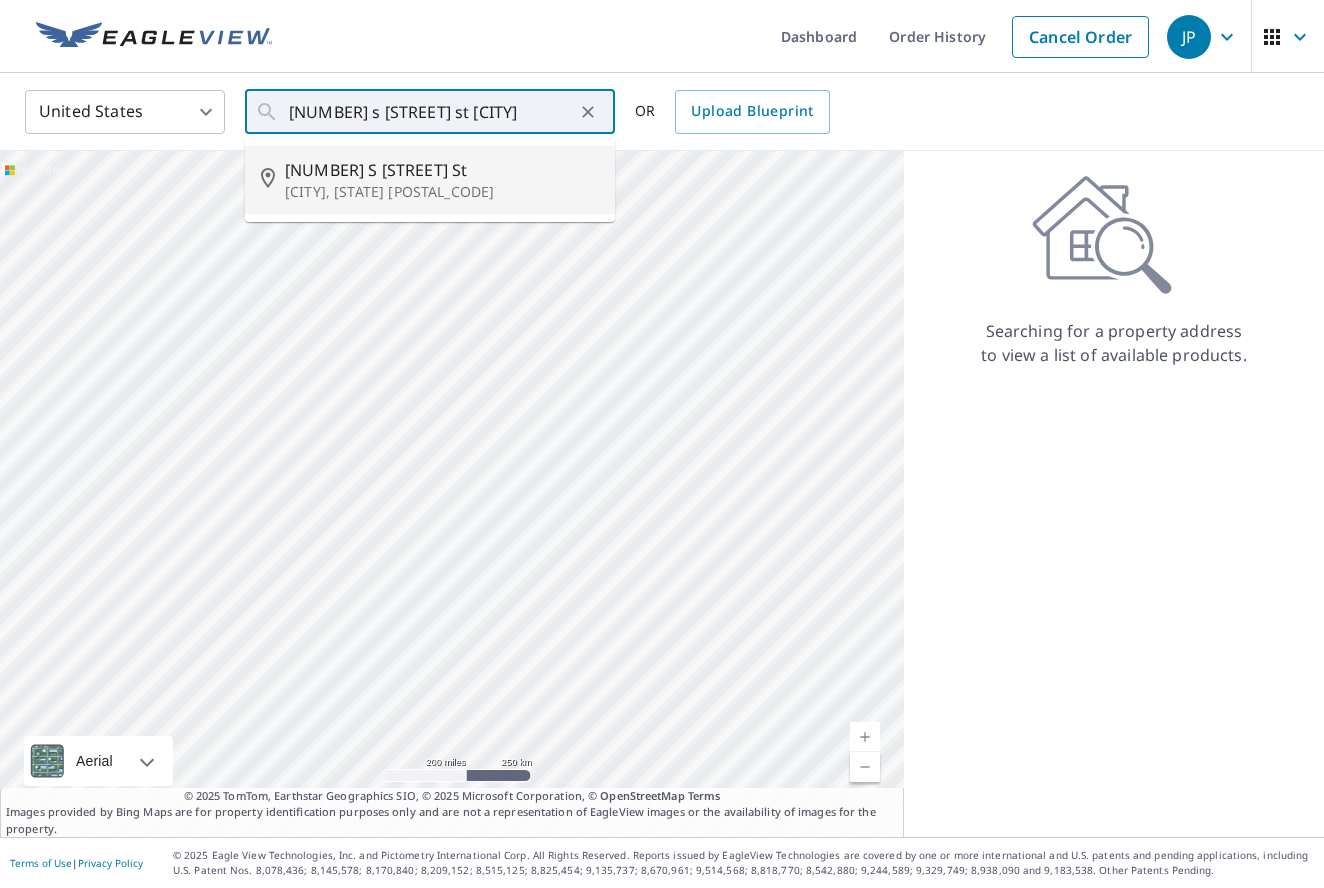 type on "[NUMBER] S [STREET] St [CITY], [STATE] [POSTAL_CODE]" 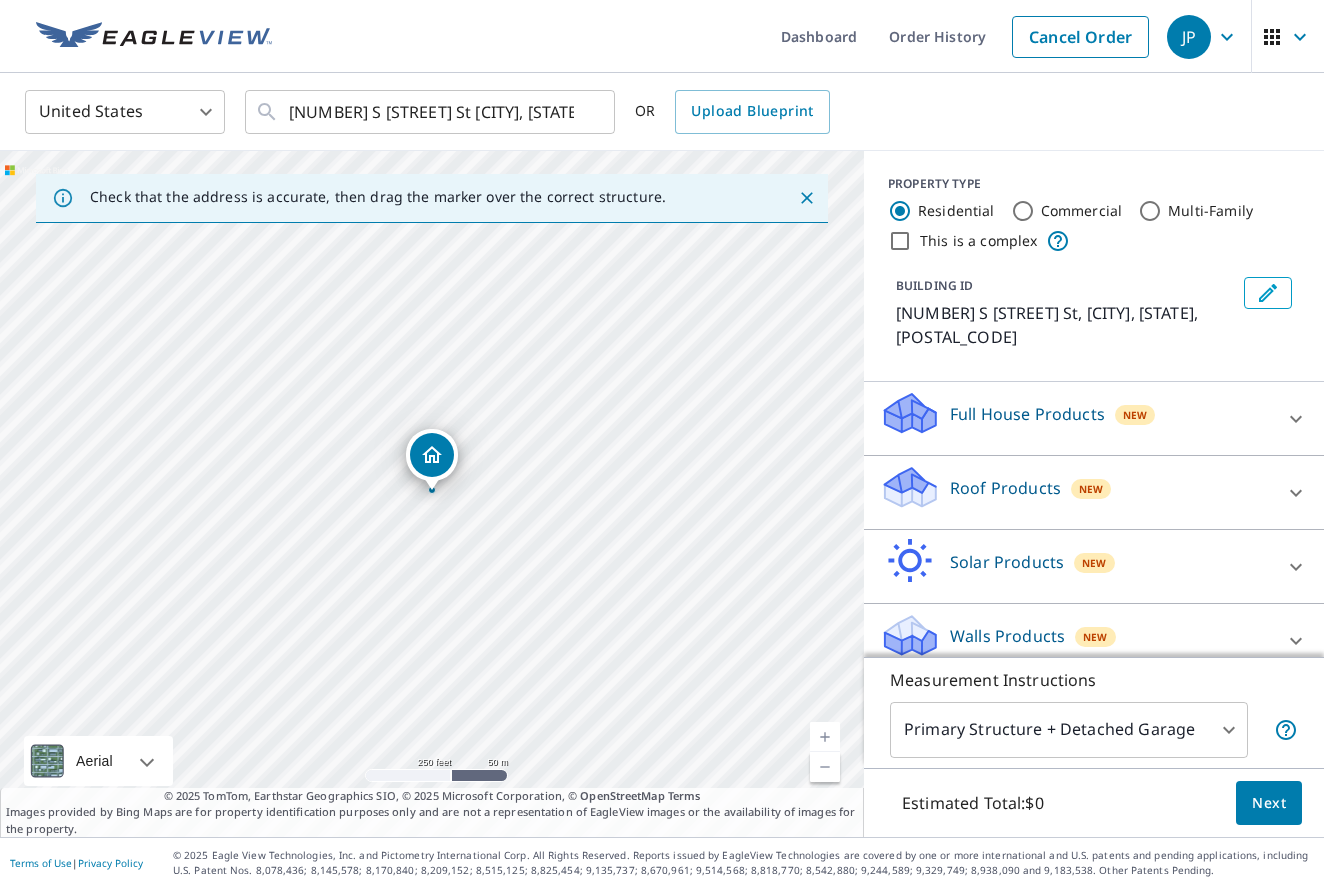 click at bounding box center (825, 737) 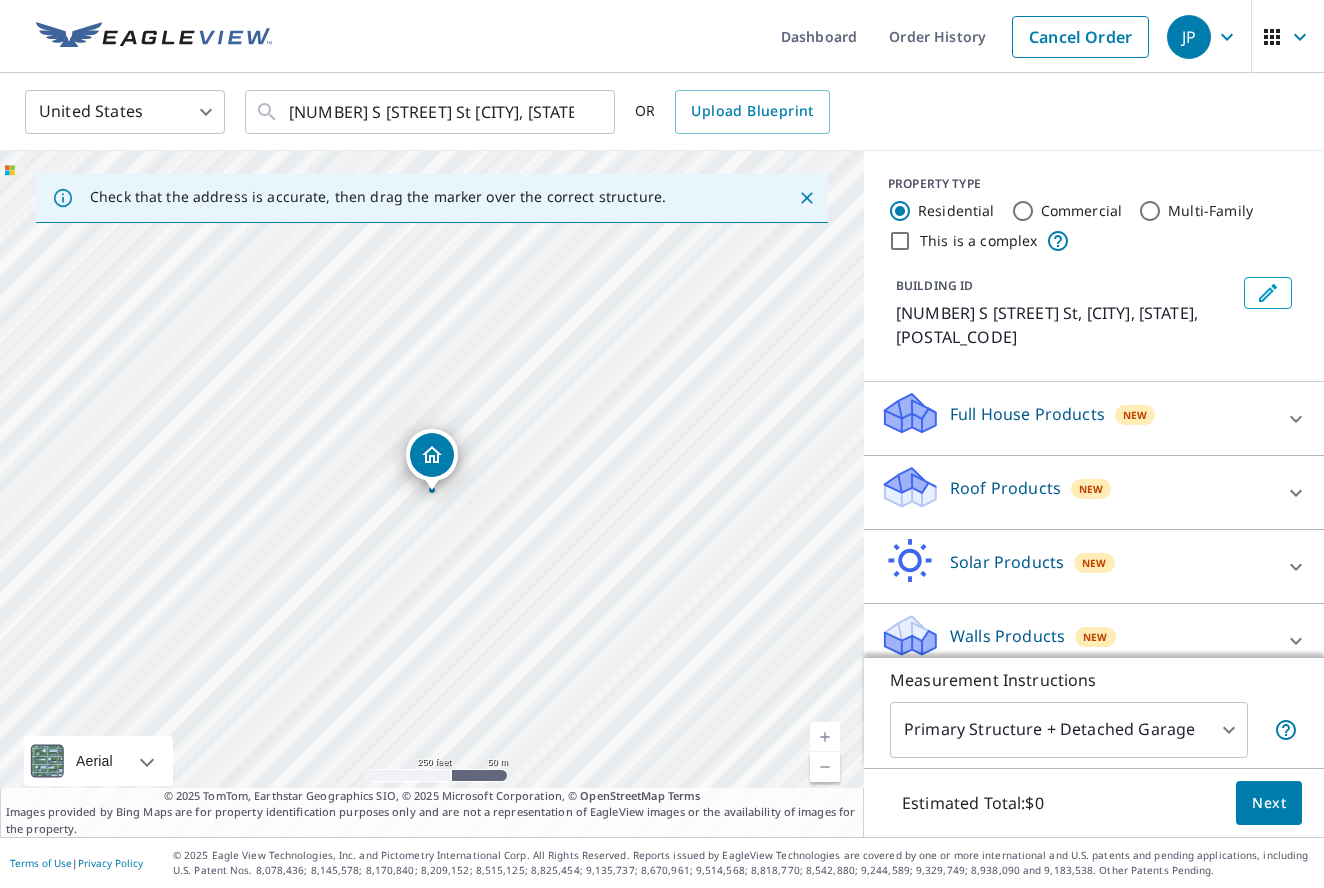 click at bounding box center (825, 737) 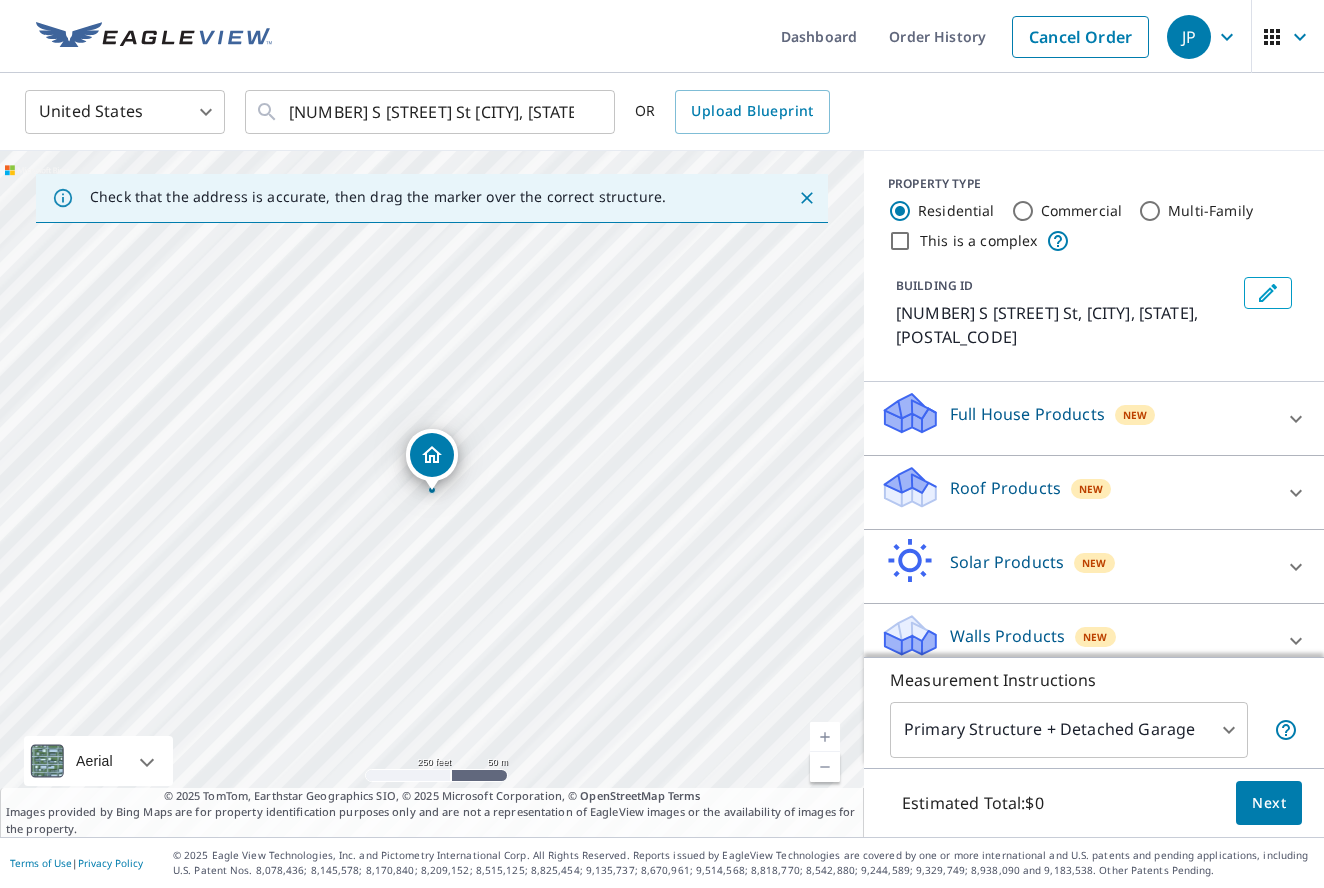 click at bounding box center [825, 737] 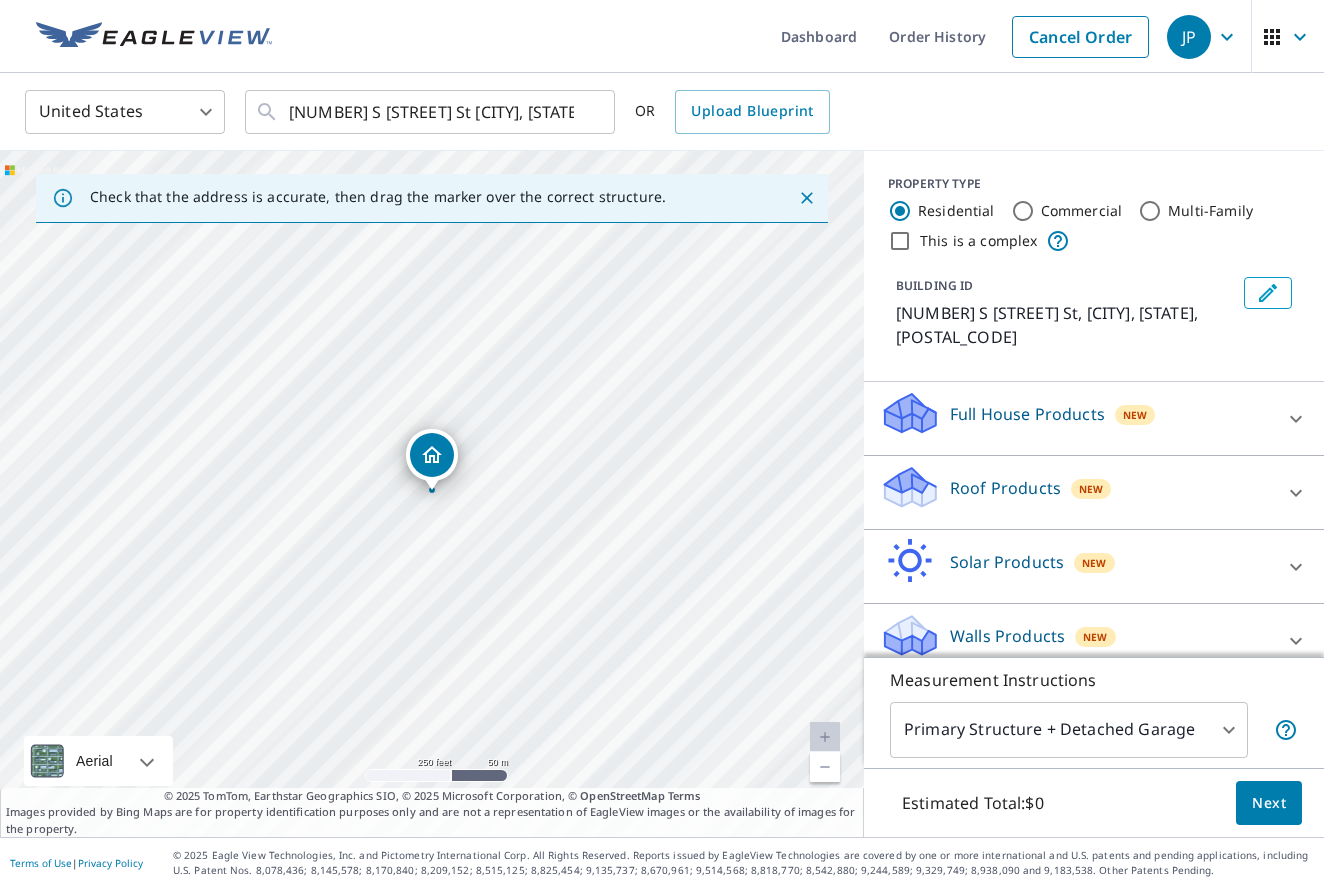 click at bounding box center [825, 737] 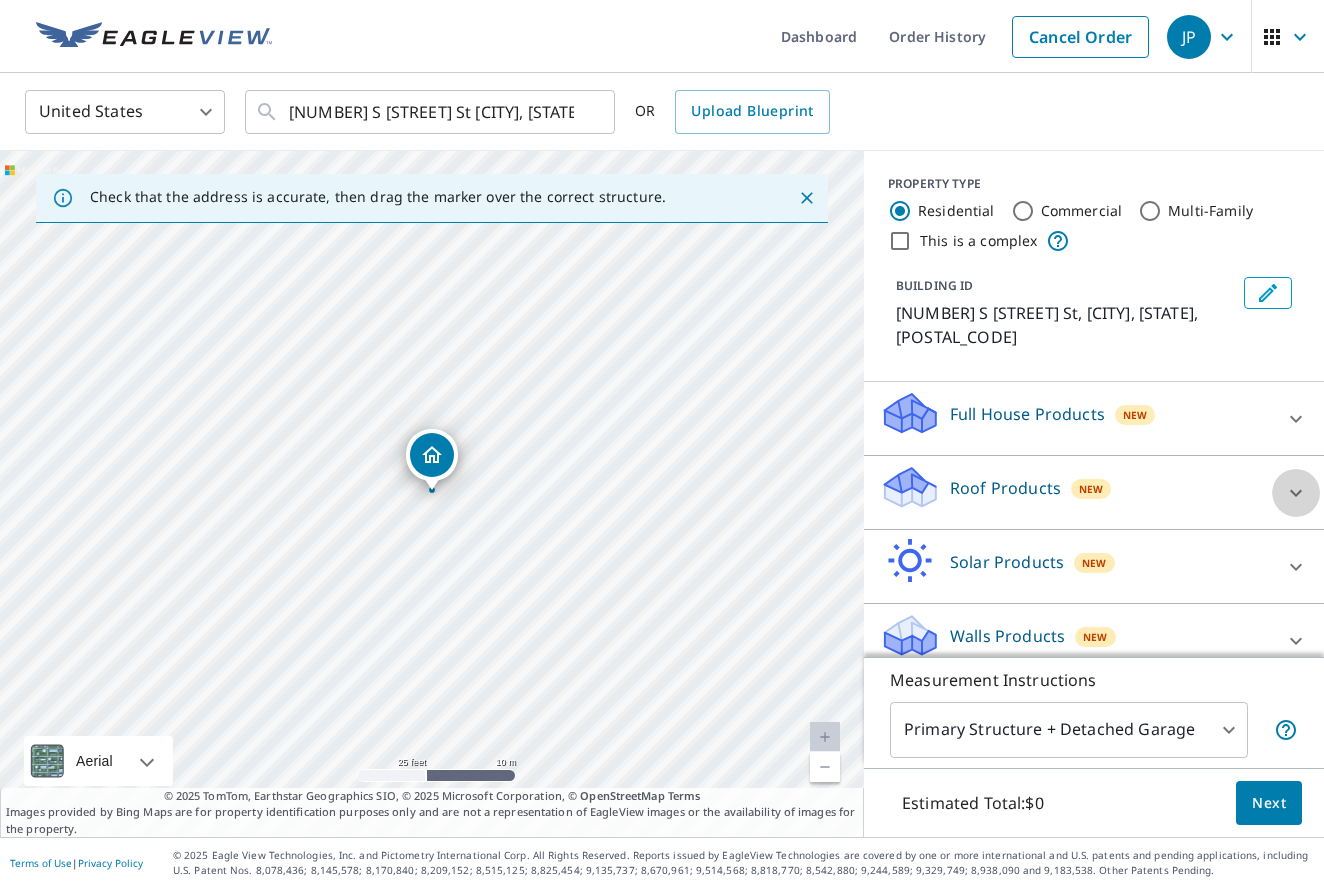click 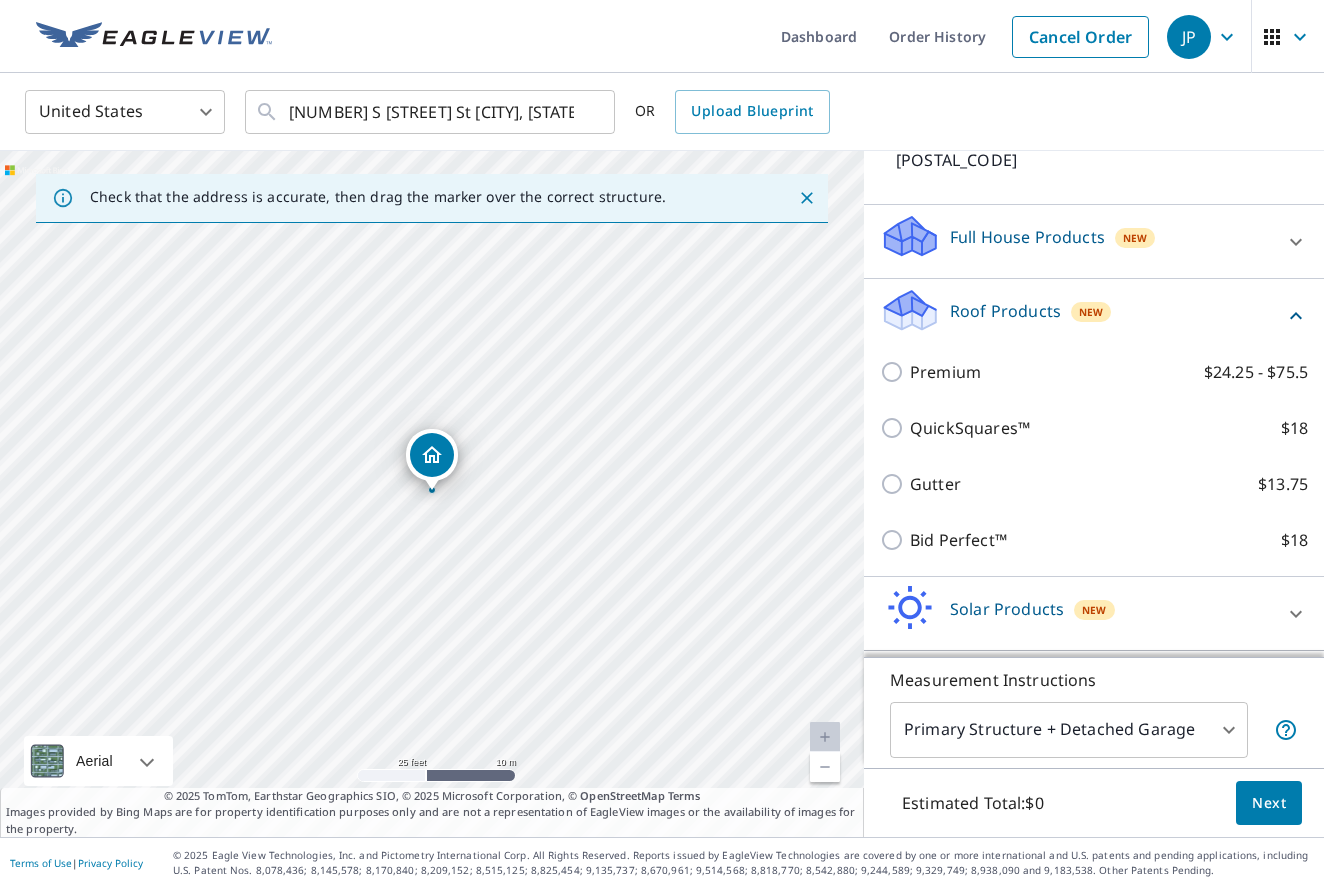scroll, scrollTop: 180, scrollLeft: 0, axis: vertical 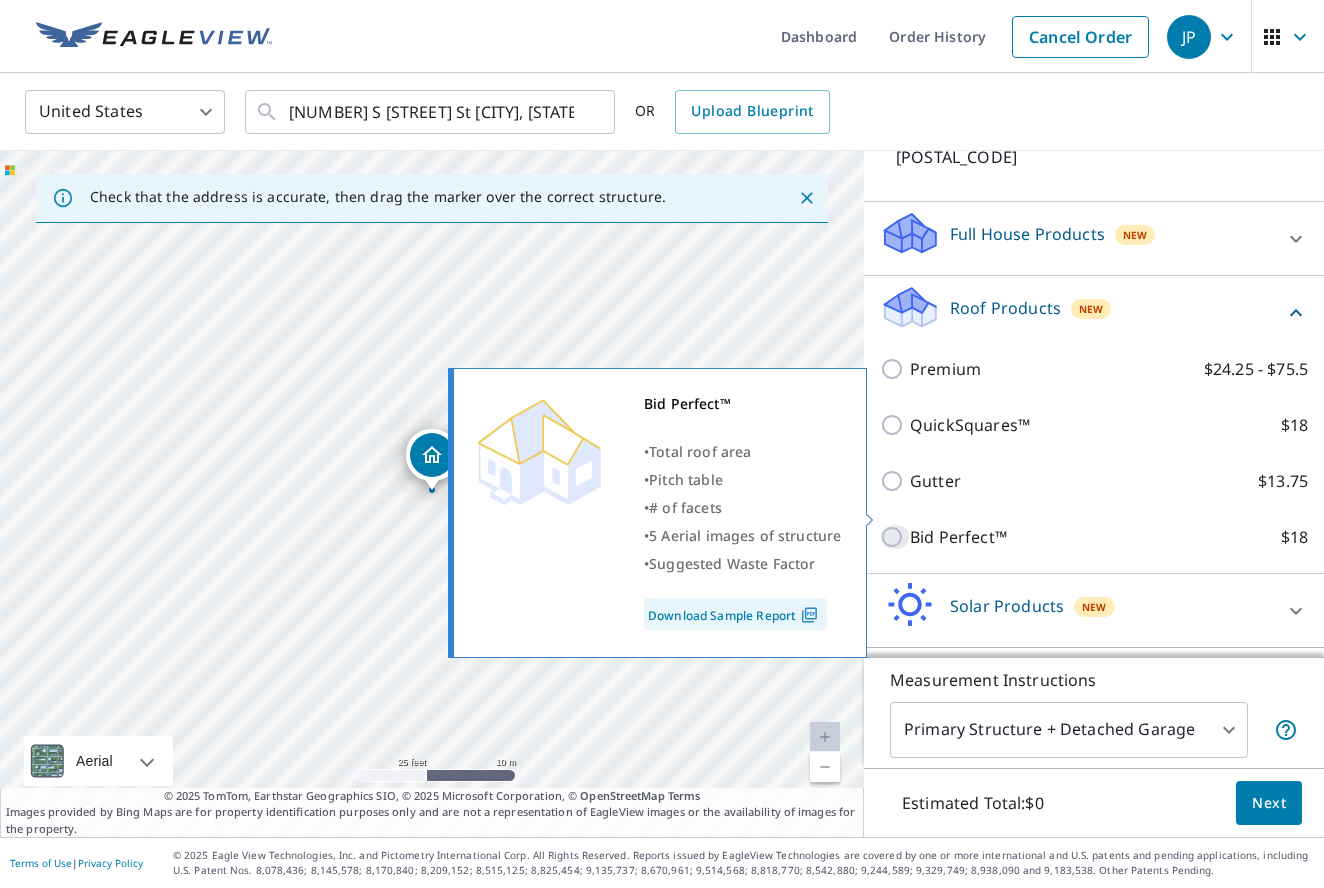 click on "Bid Perfect™ $18" at bounding box center (895, 537) 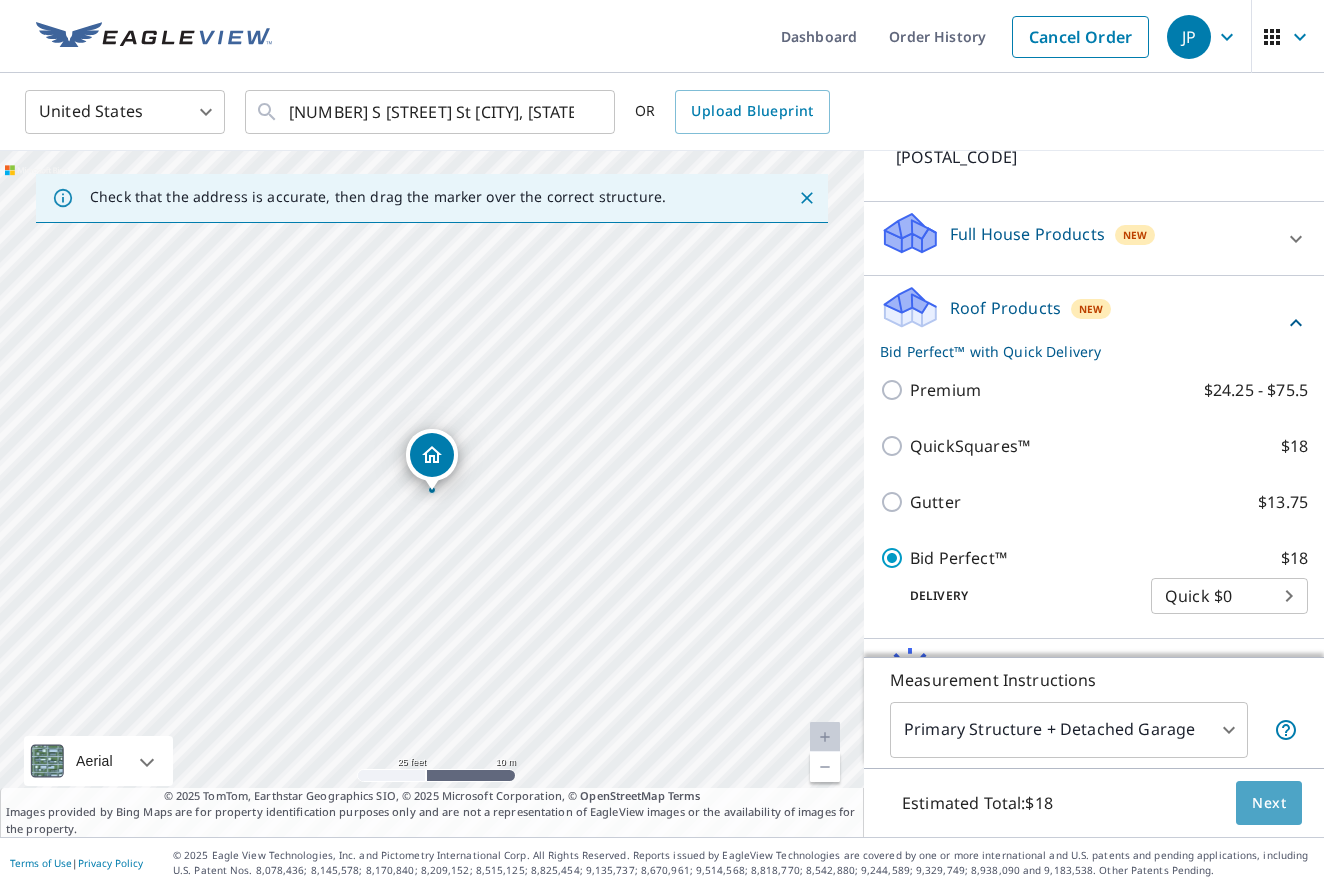 click on "Next" at bounding box center [1269, 803] 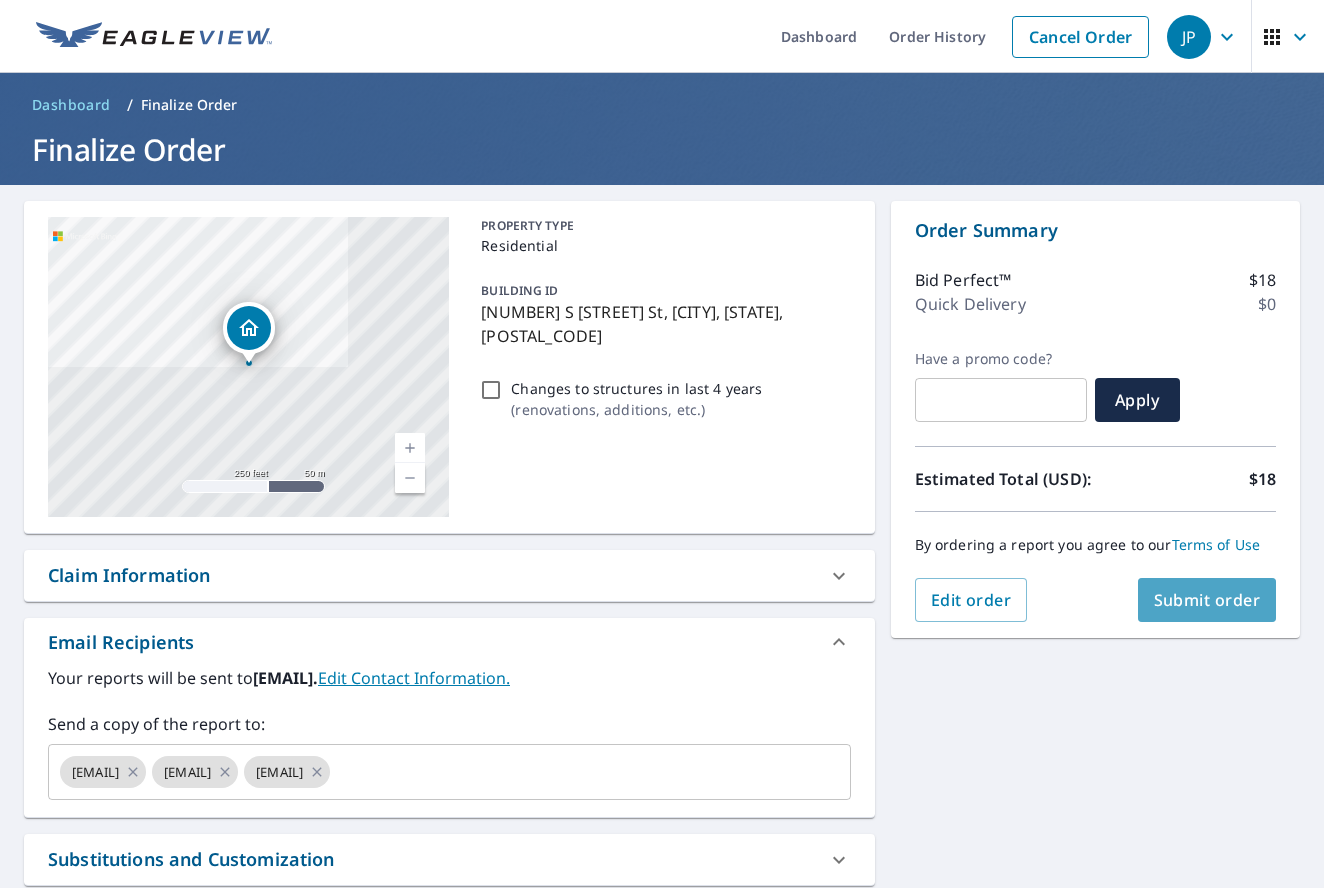 click on "Submit order" at bounding box center [1207, 600] 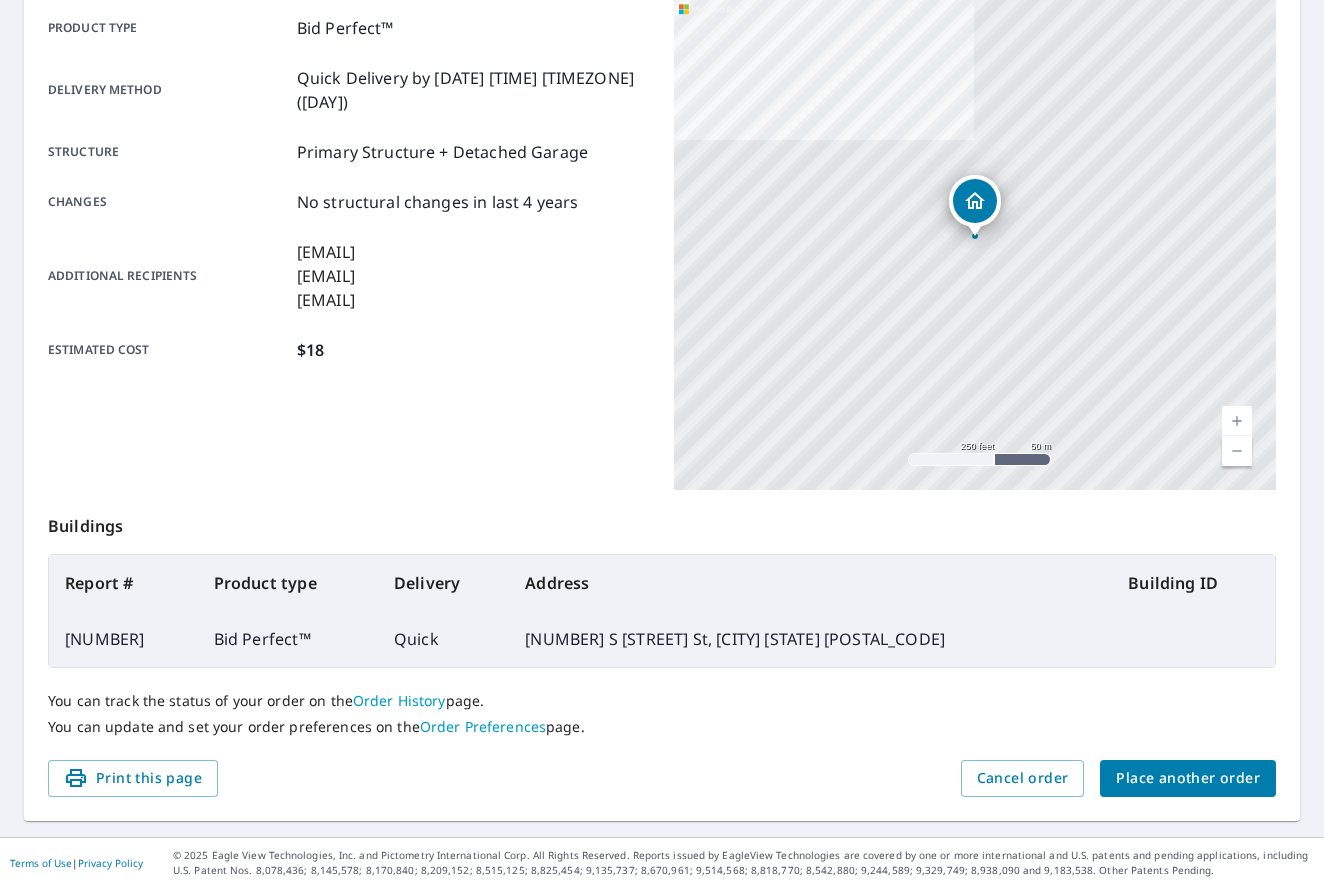 scroll, scrollTop: 288, scrollLeft: 0, axis: vertical 